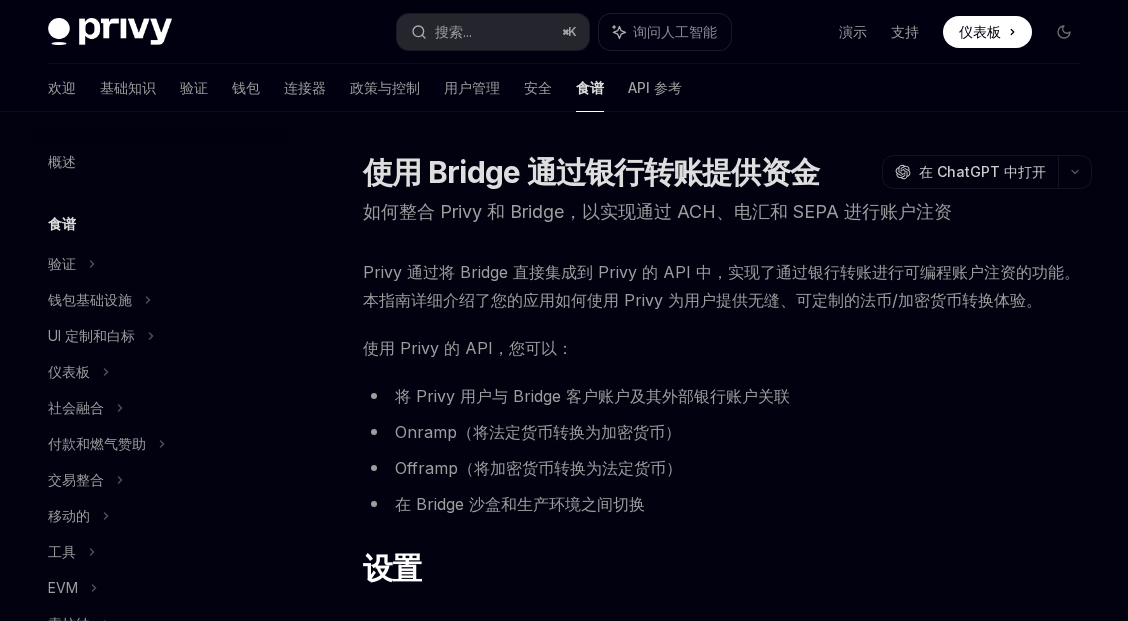 scroll, scrollTop: 800, scrollLeft: 0, axis: vertical 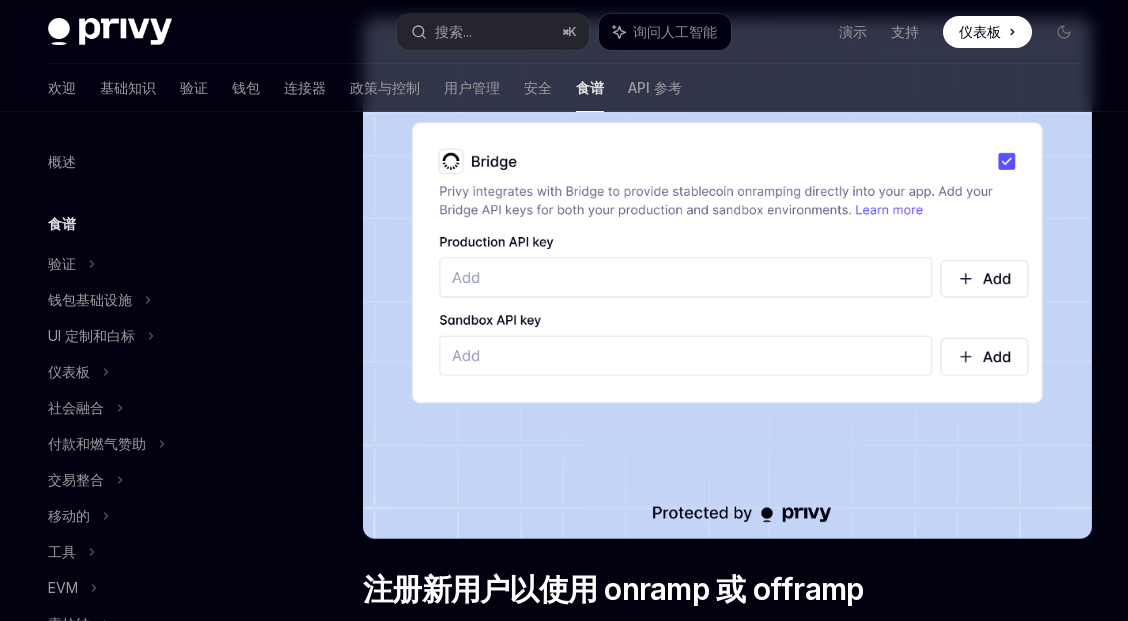 type on "*" 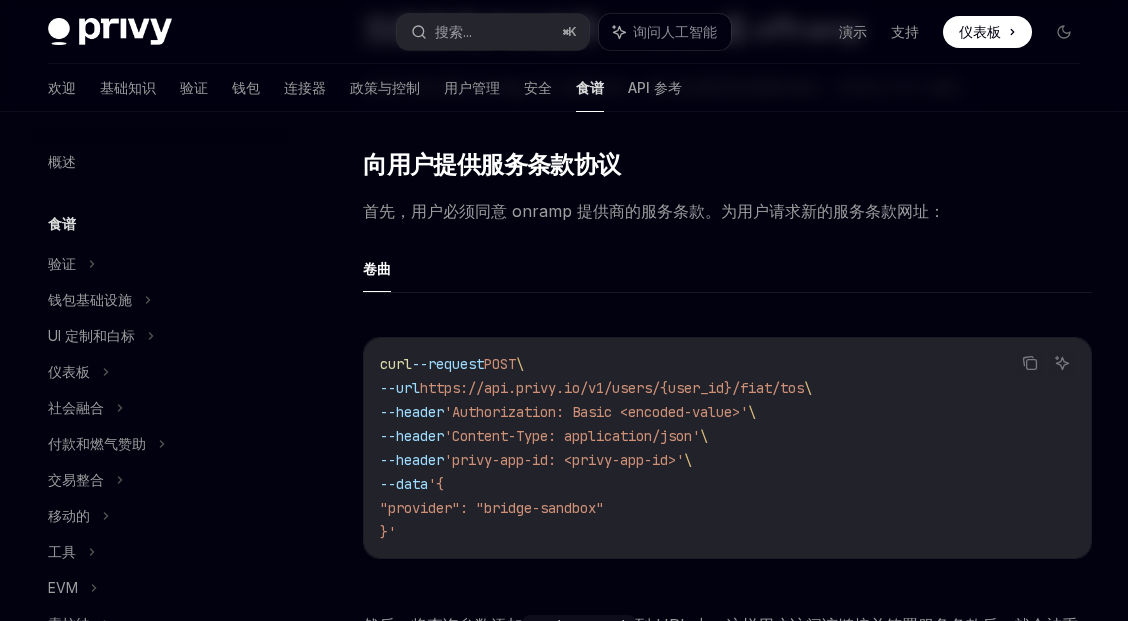 scroll, scrollTop: 1466, scrollLeft: 0, axis: vertical 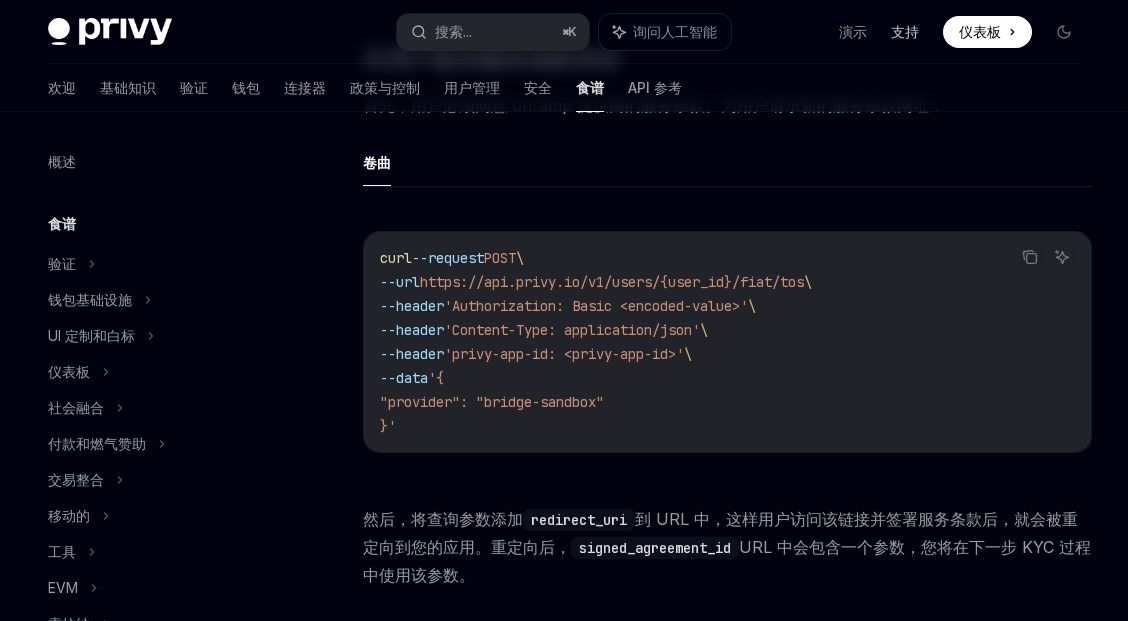 click on "支持" at bounding box center (905, 31) 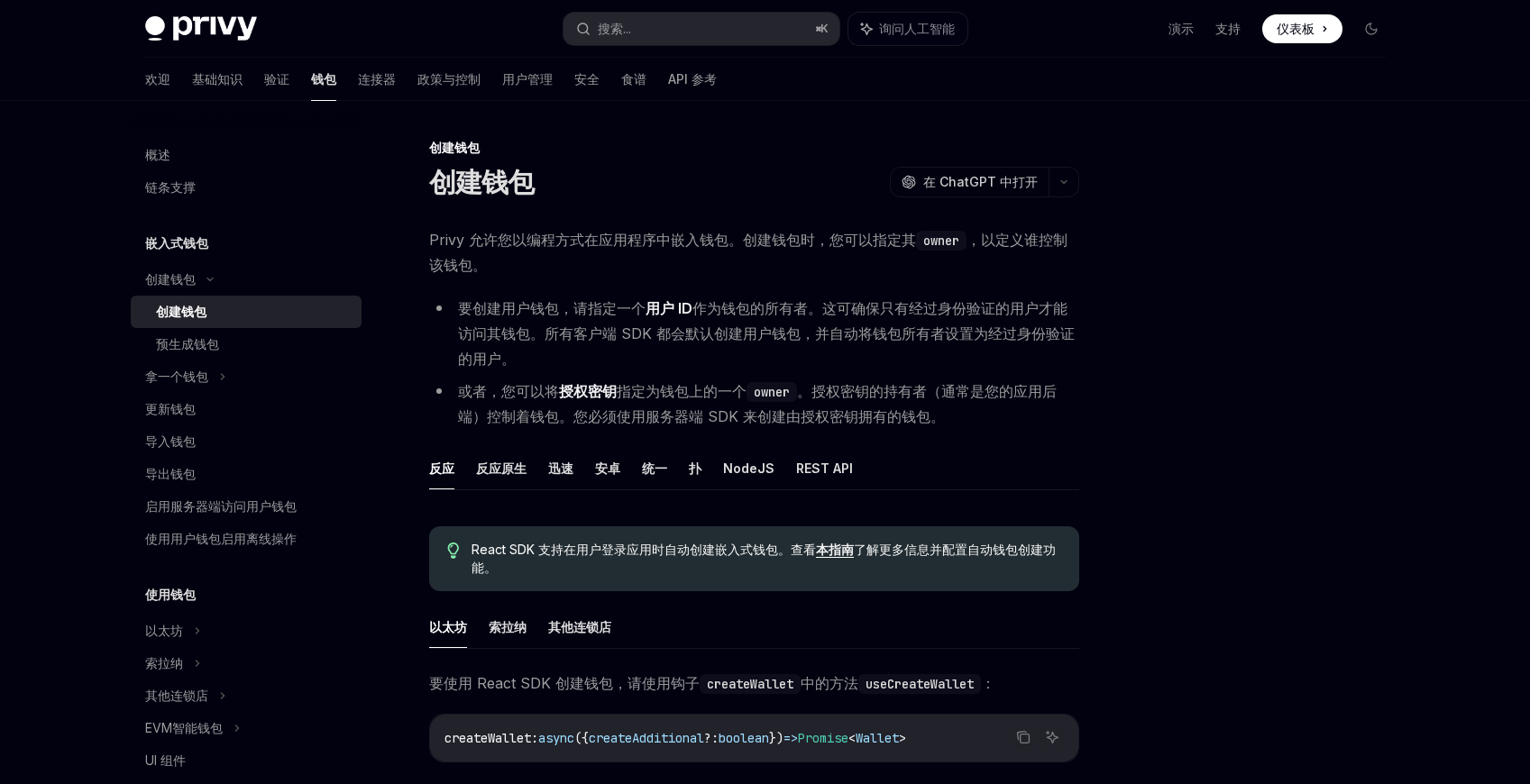 scroll, scrollTop: 0, scrollLeft: 0, axis: both 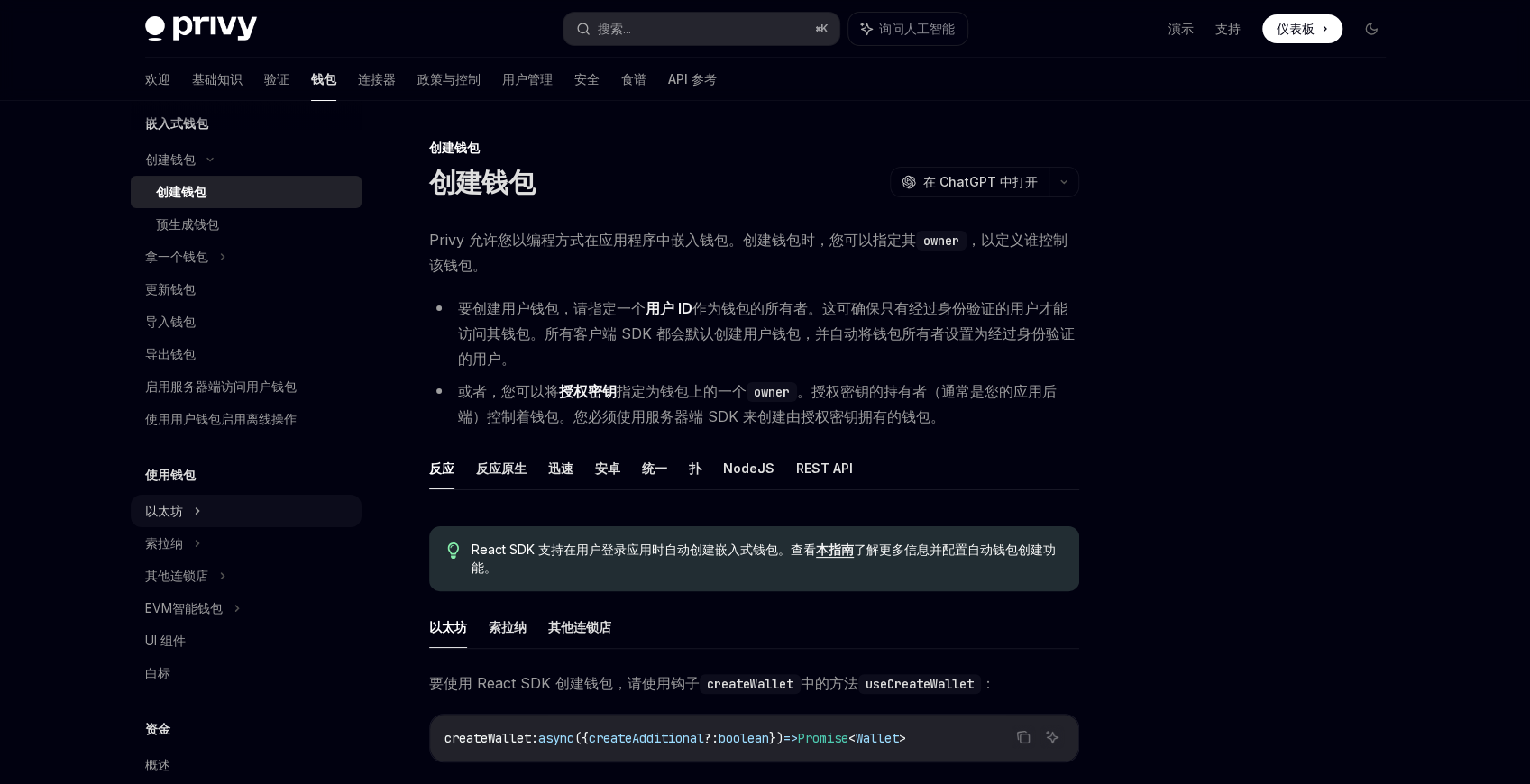 click 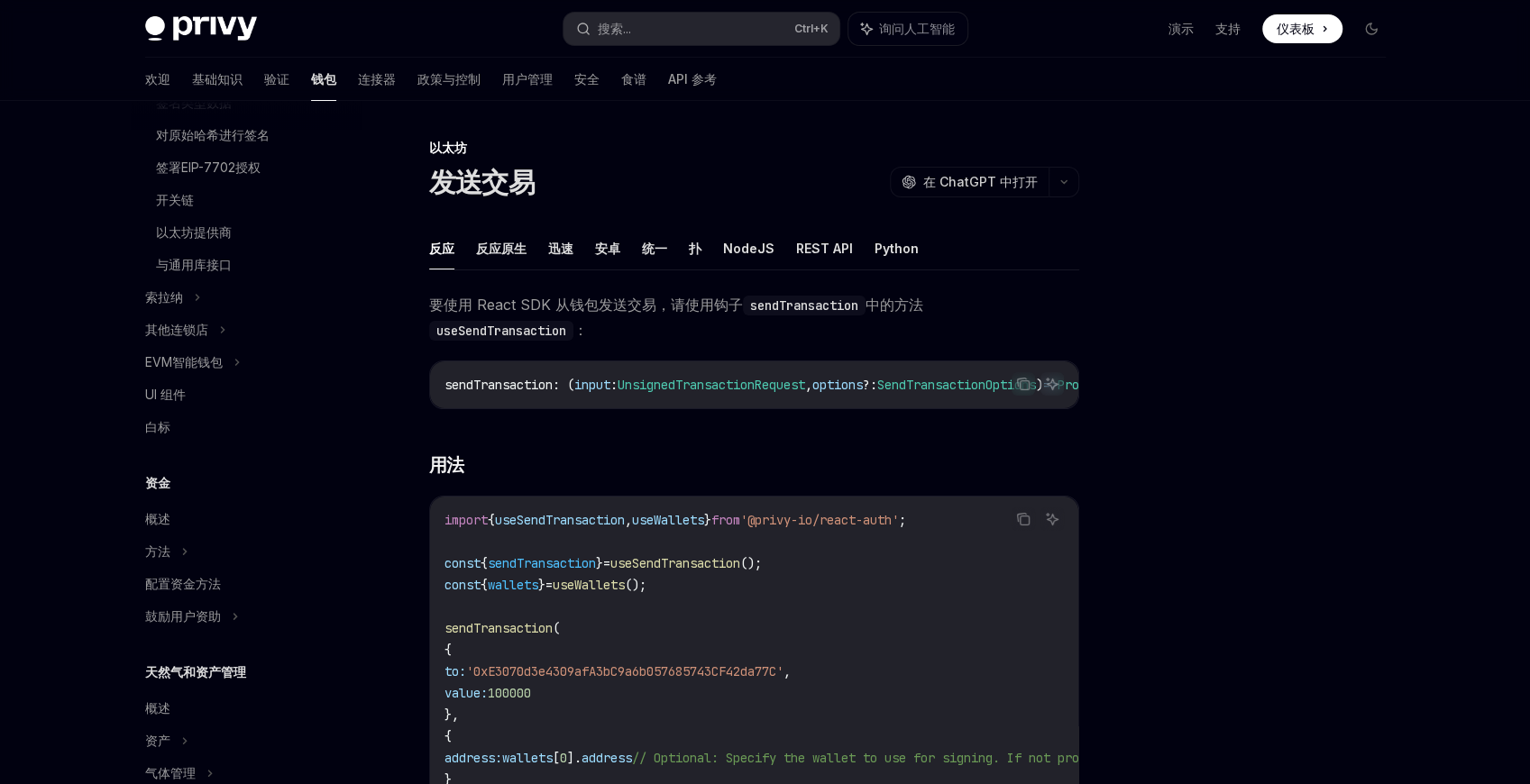 scroll, scrollTop: 721, scrollLeft: 0, axis: vertical 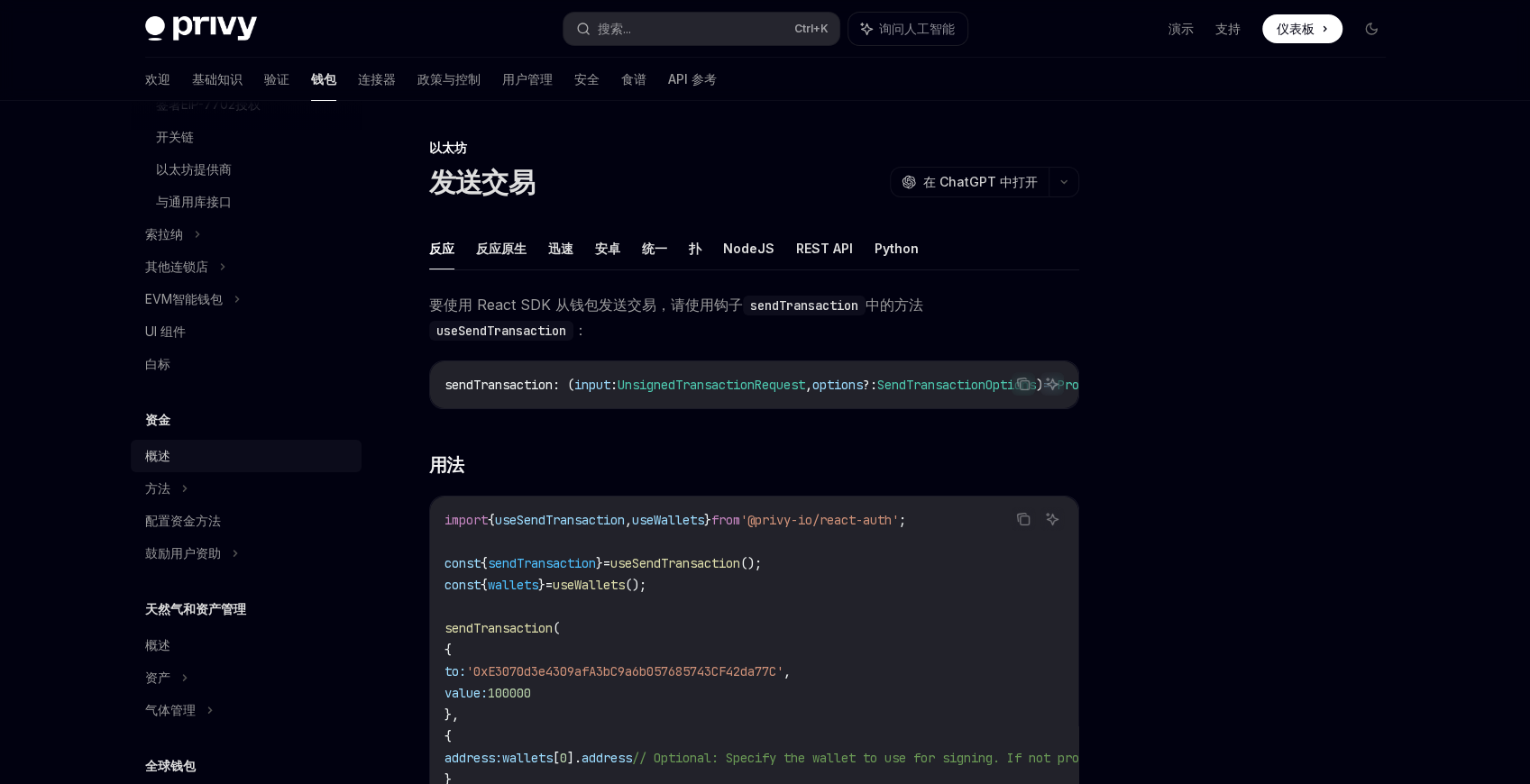 click on "概述" at bounding box center (248, 456) 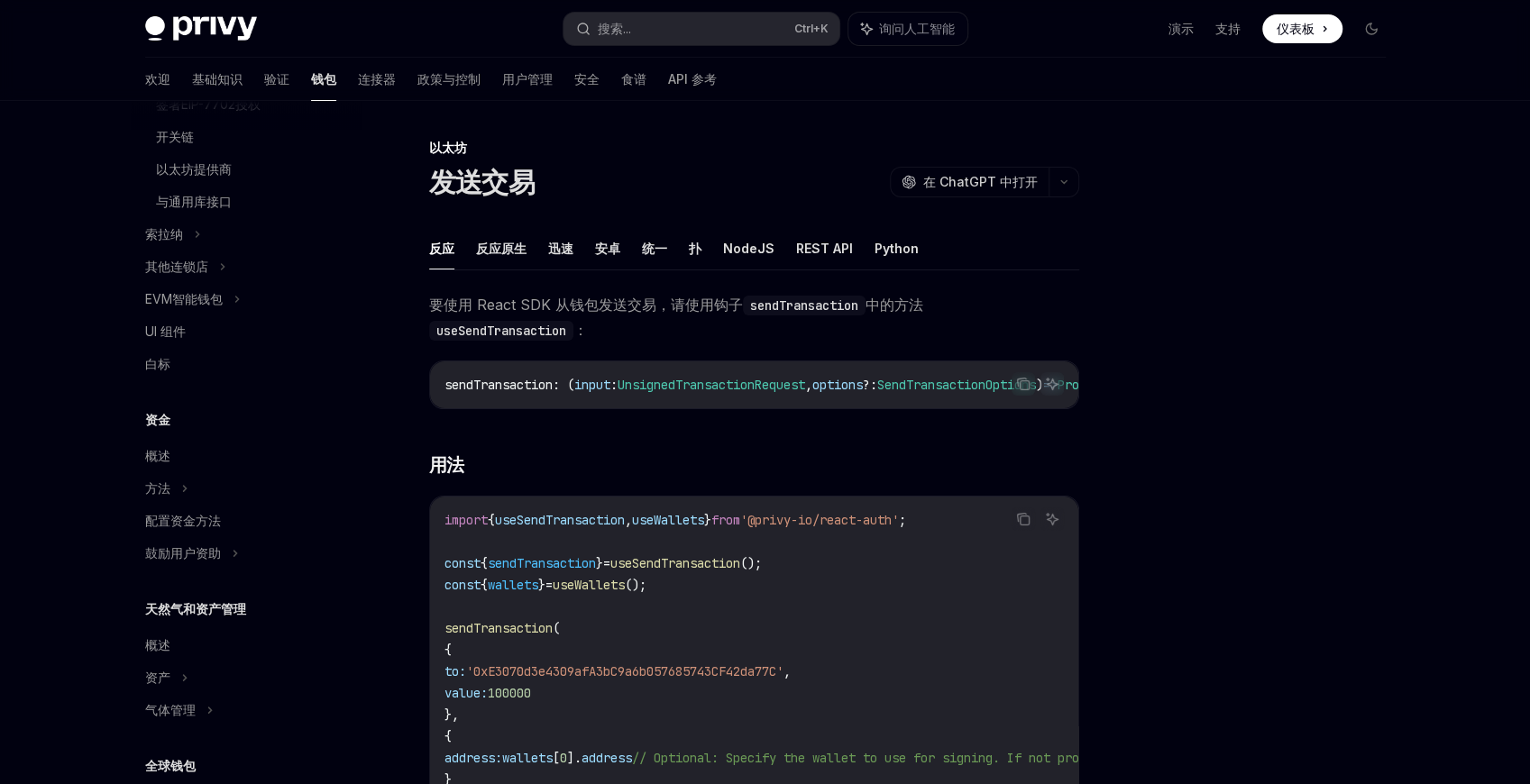 click on "资金" at bounding box center (246, 420) 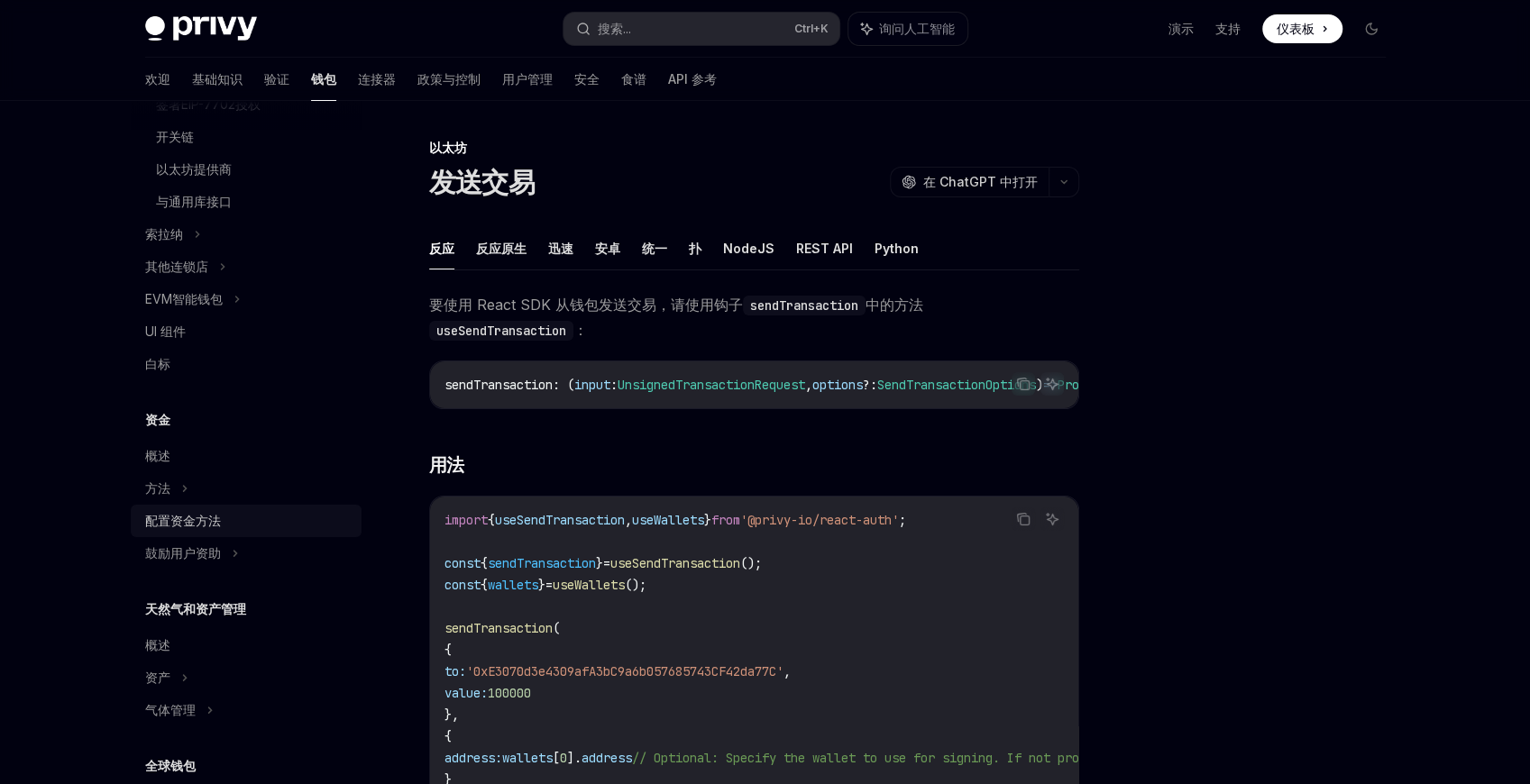 click on "配置资金方法" at bounding box center [183, 520] 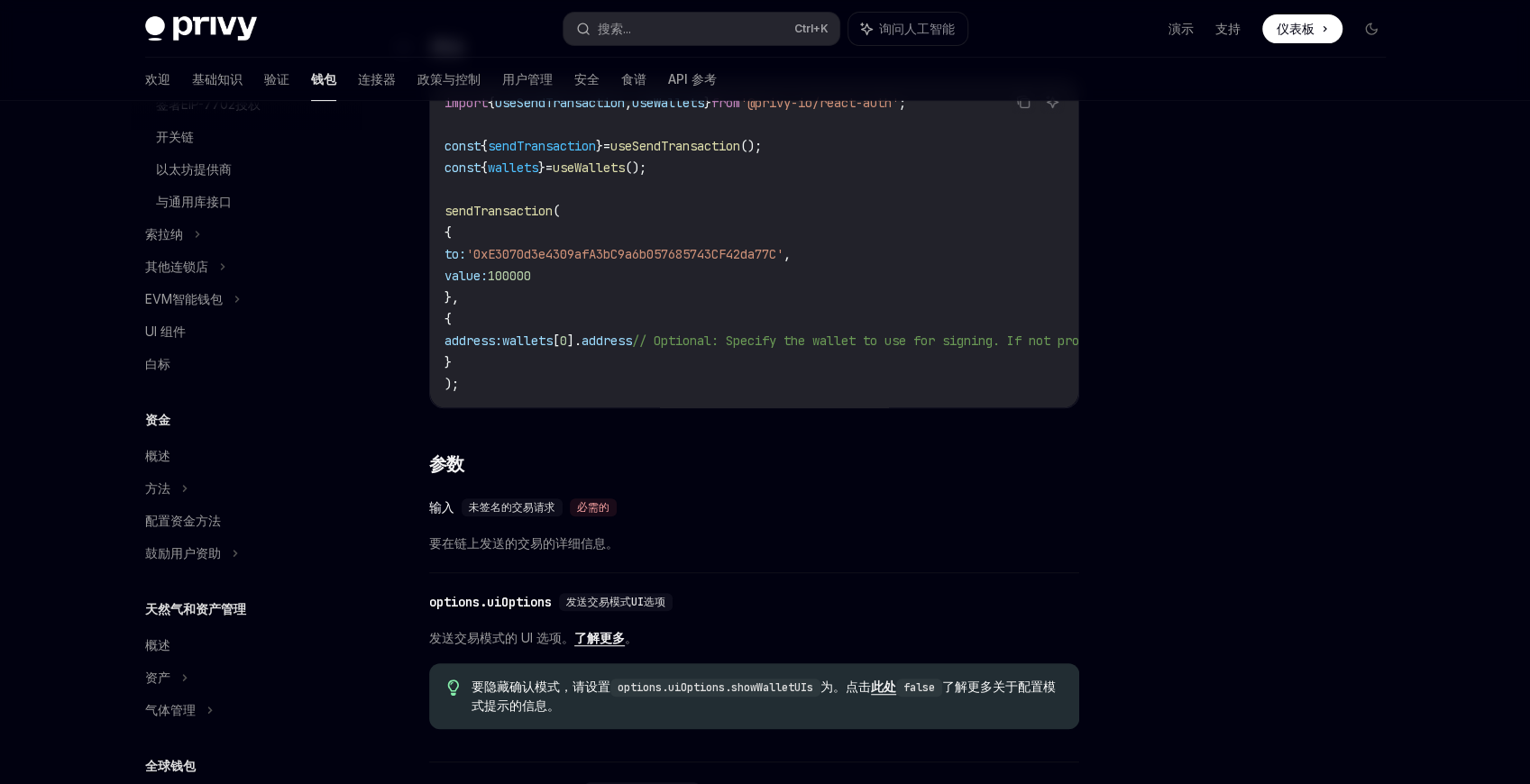 scroll, scrollTop: 420, scrollLeft: 0, axis: vertical 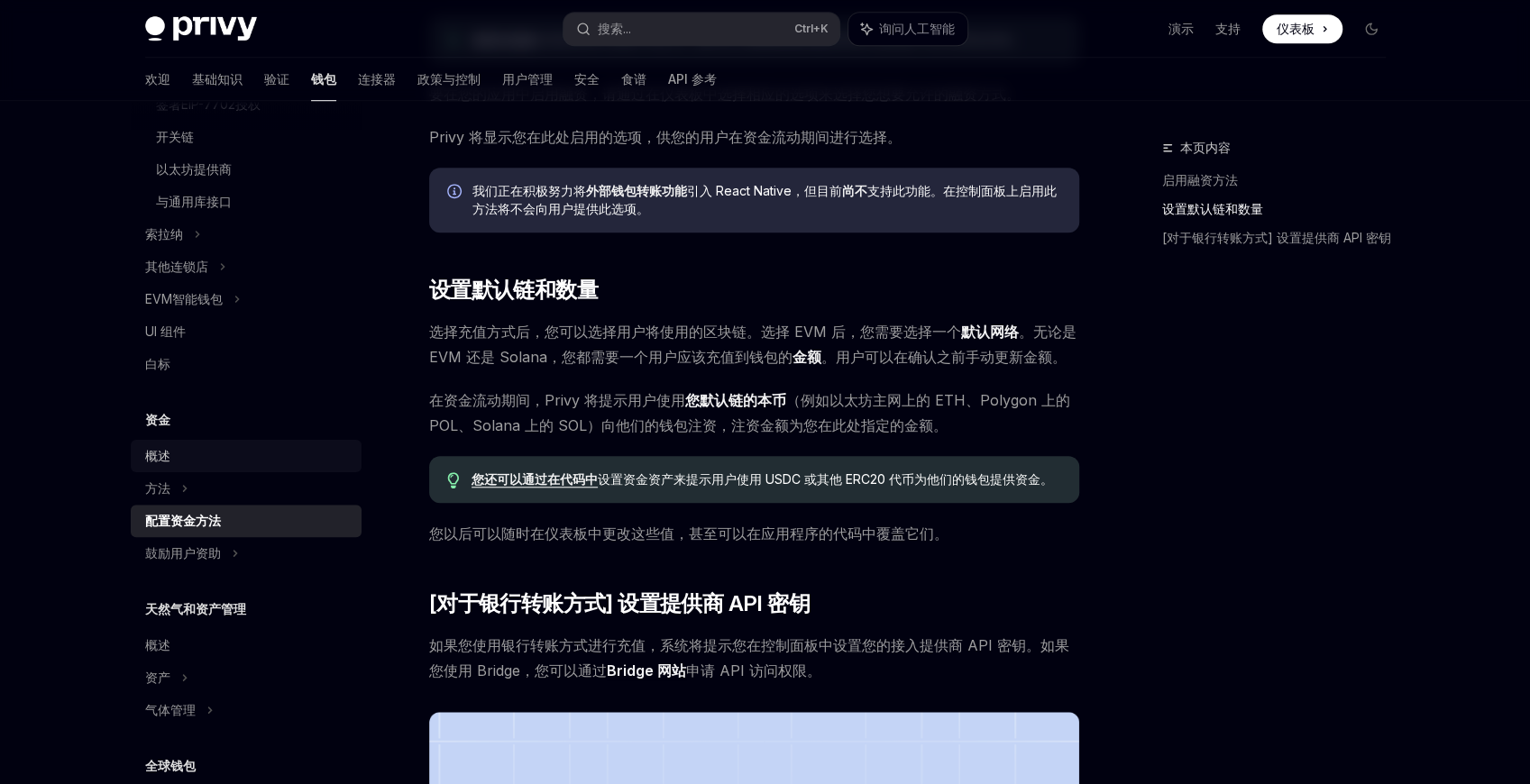 click on "概述" at bounding box center (248, 456) 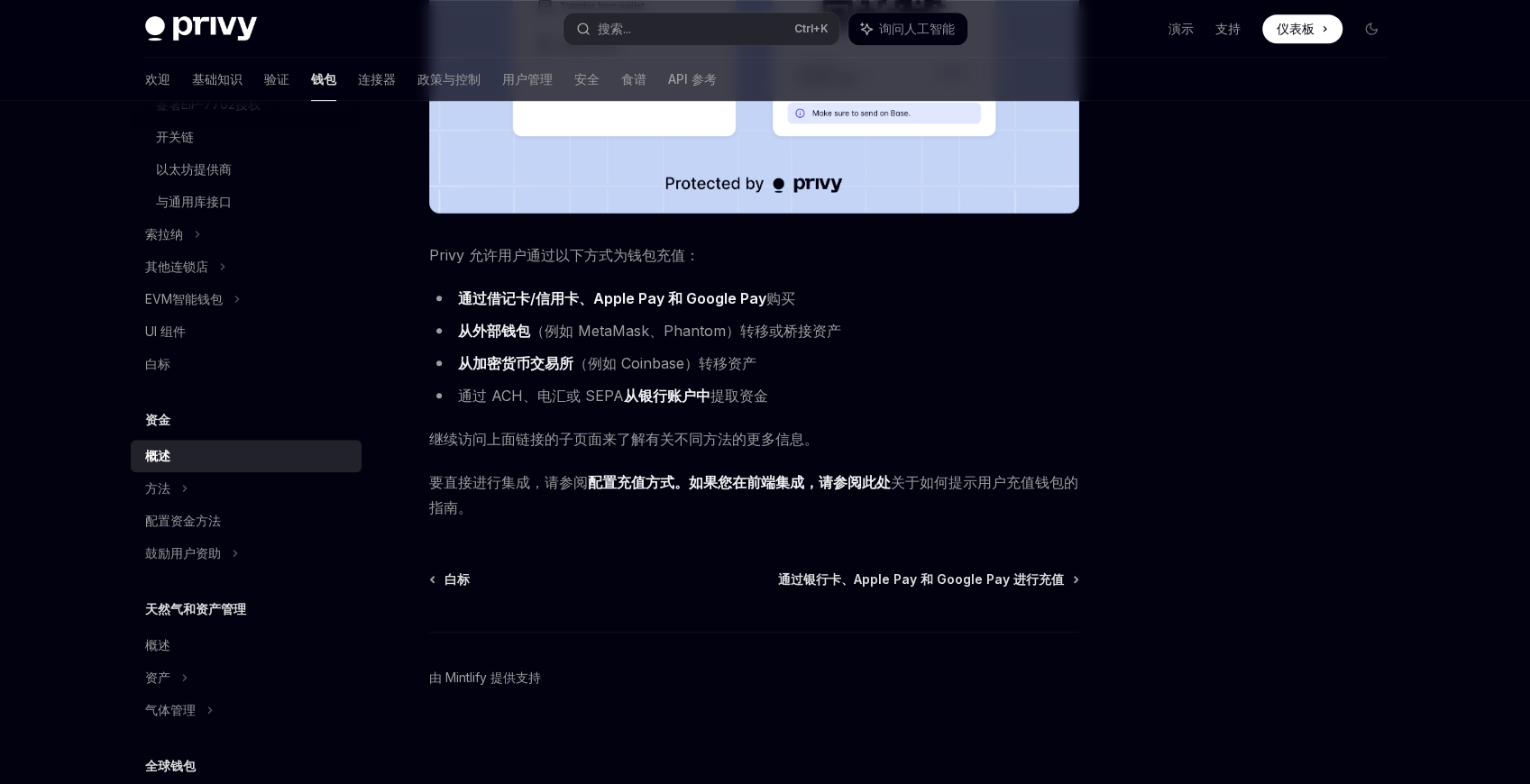 scroll, scrollTop: 604, scrollLeft: 0, axis: vertical 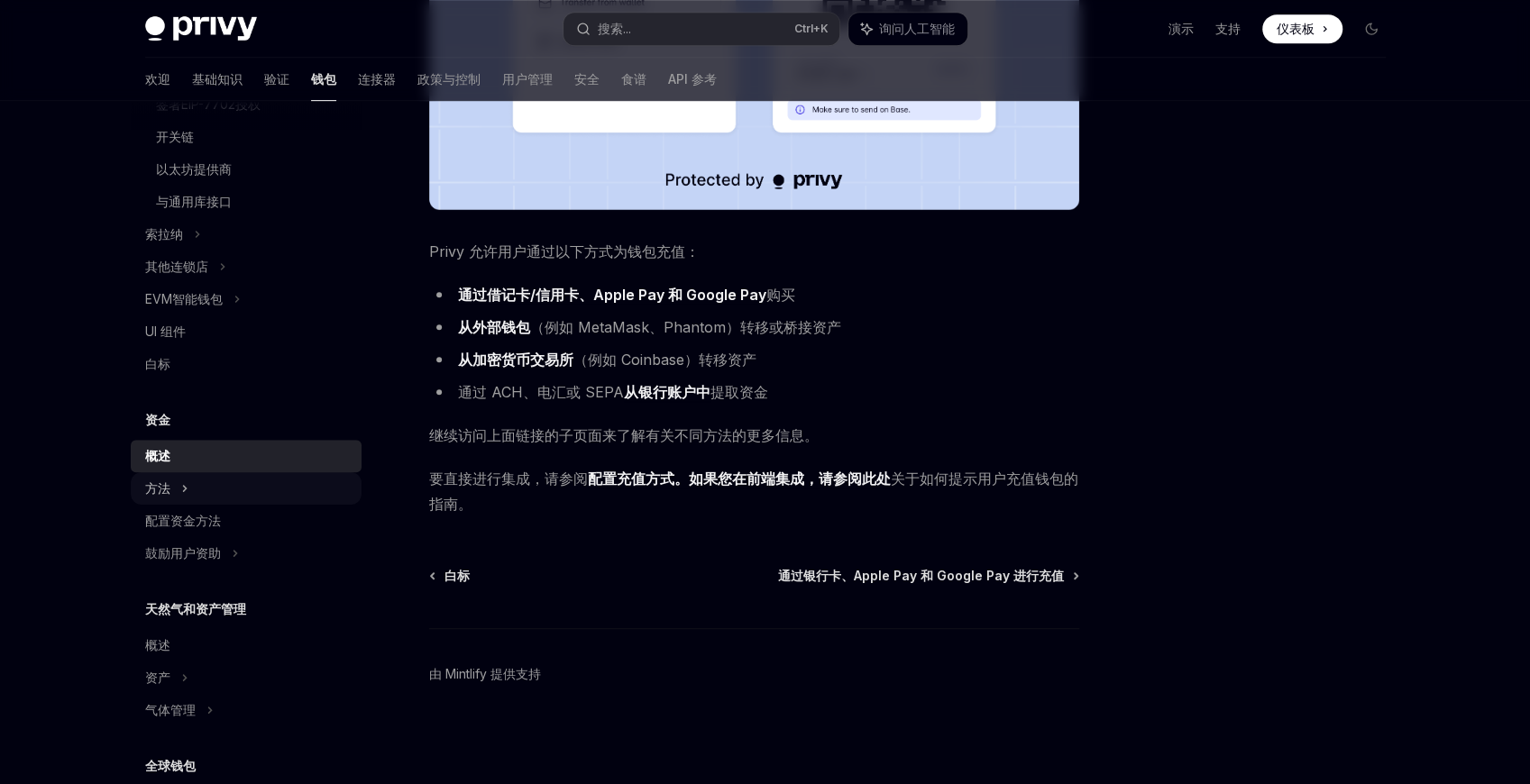click on "方法" at bounding box center (246, -344) 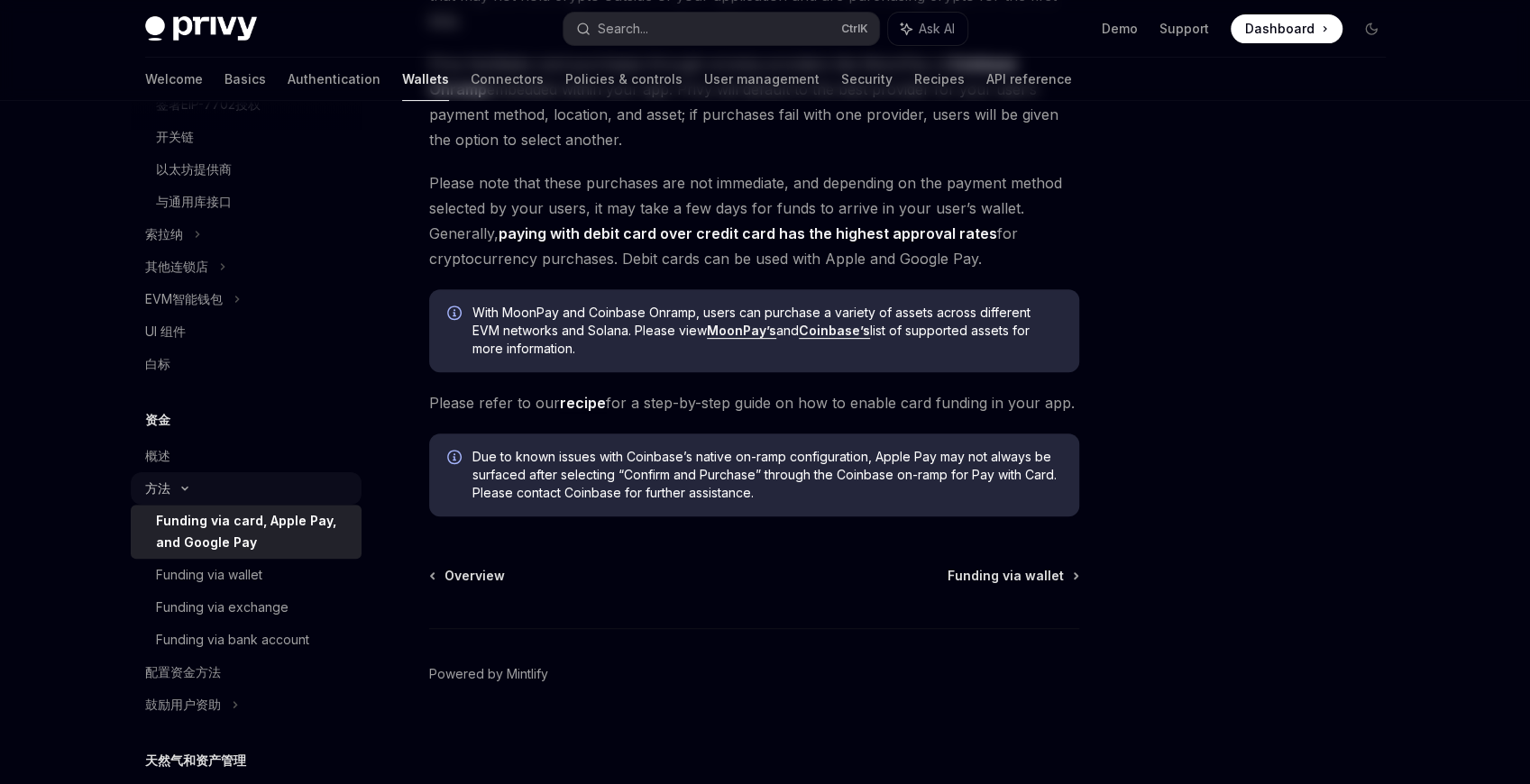 scroll, scrollTop: 0, scrollLeft: 0, axis: both 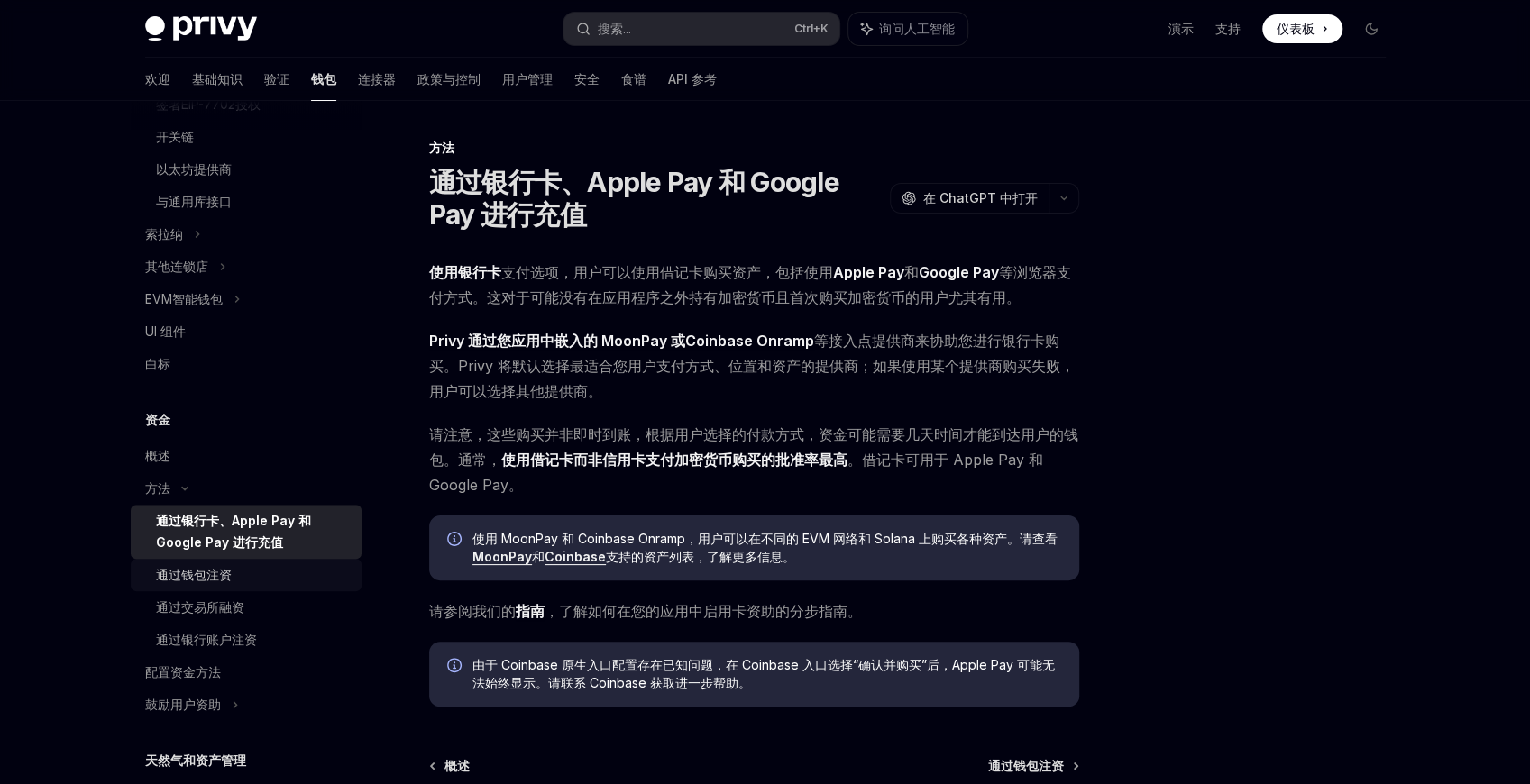 click on "通过钱包注资" at bounding box center (246, 575) 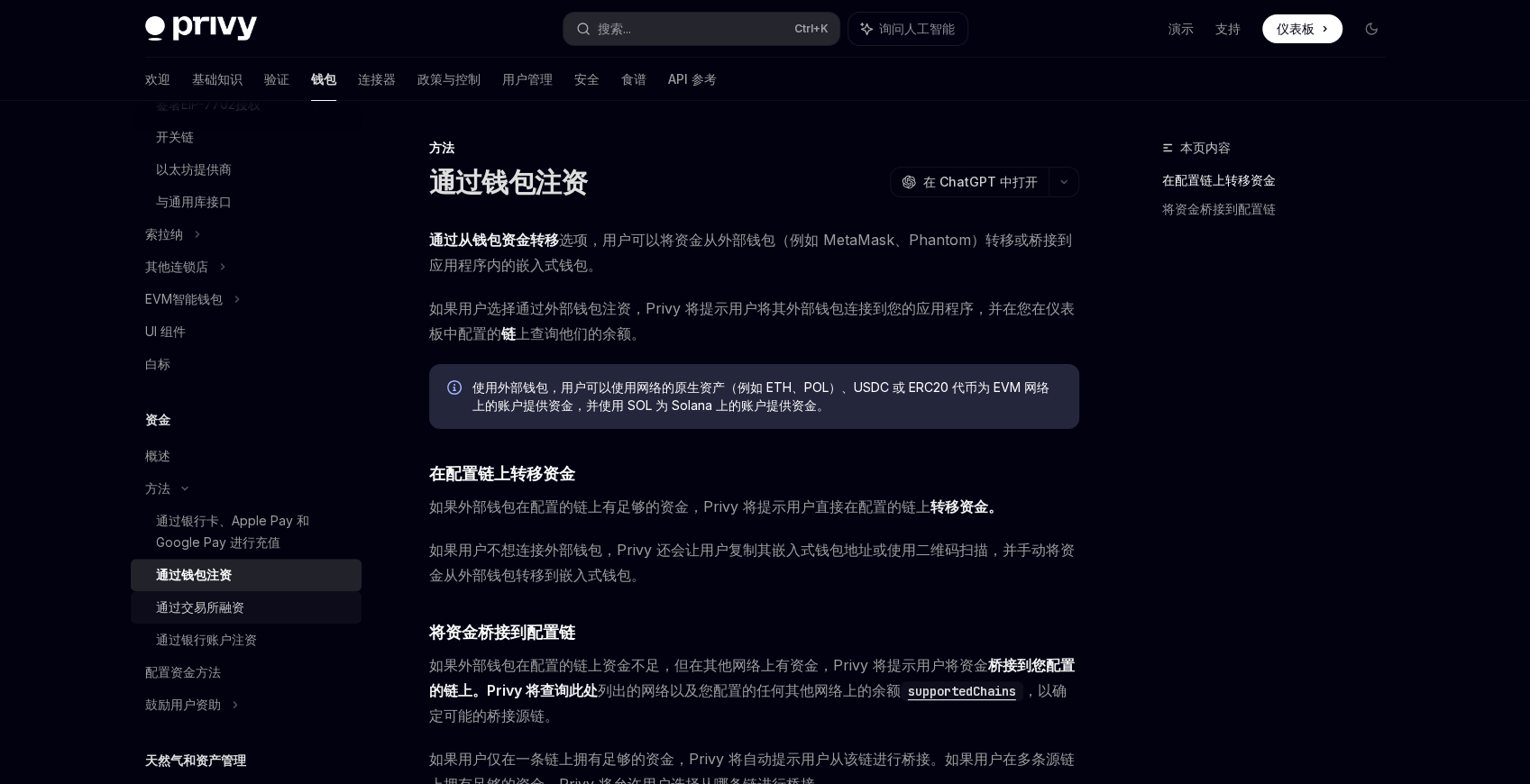 click on "通过交易所融资" at bounding box center (200, 607) 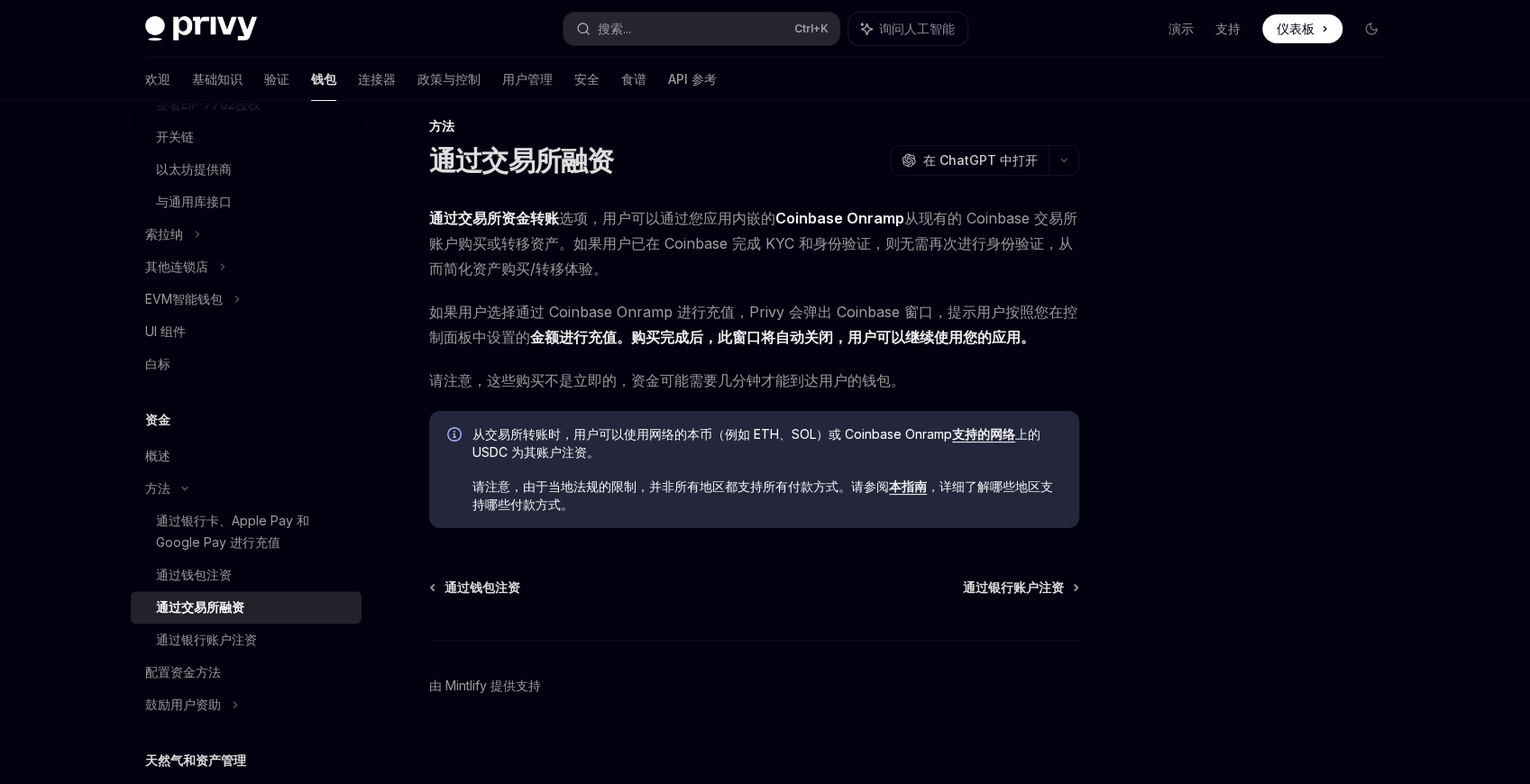 scroll, scrollTop: 32, scrollLeft: 0, axis: vertical 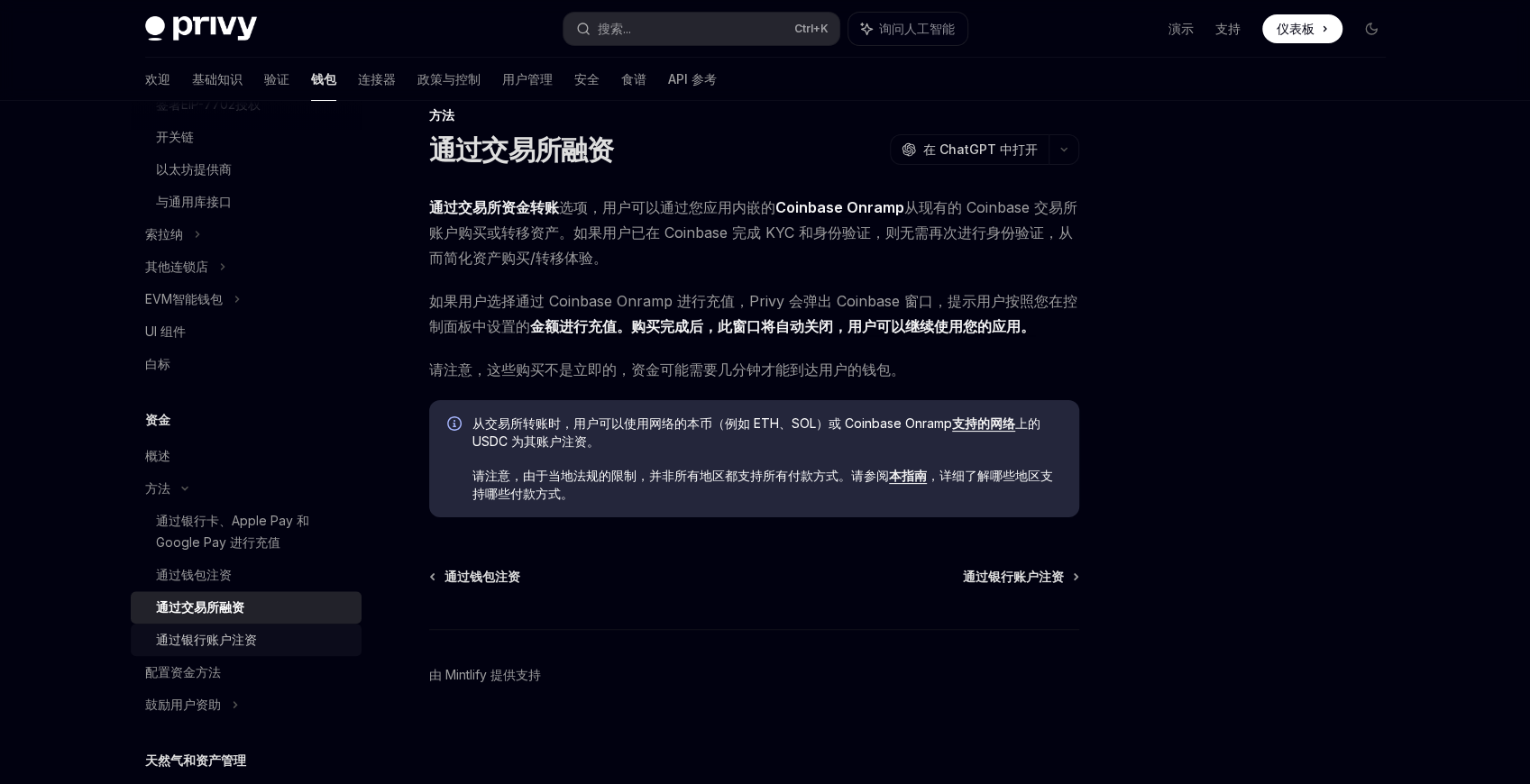 click on "通过银行账户注资" at bounding box center (206, 640) 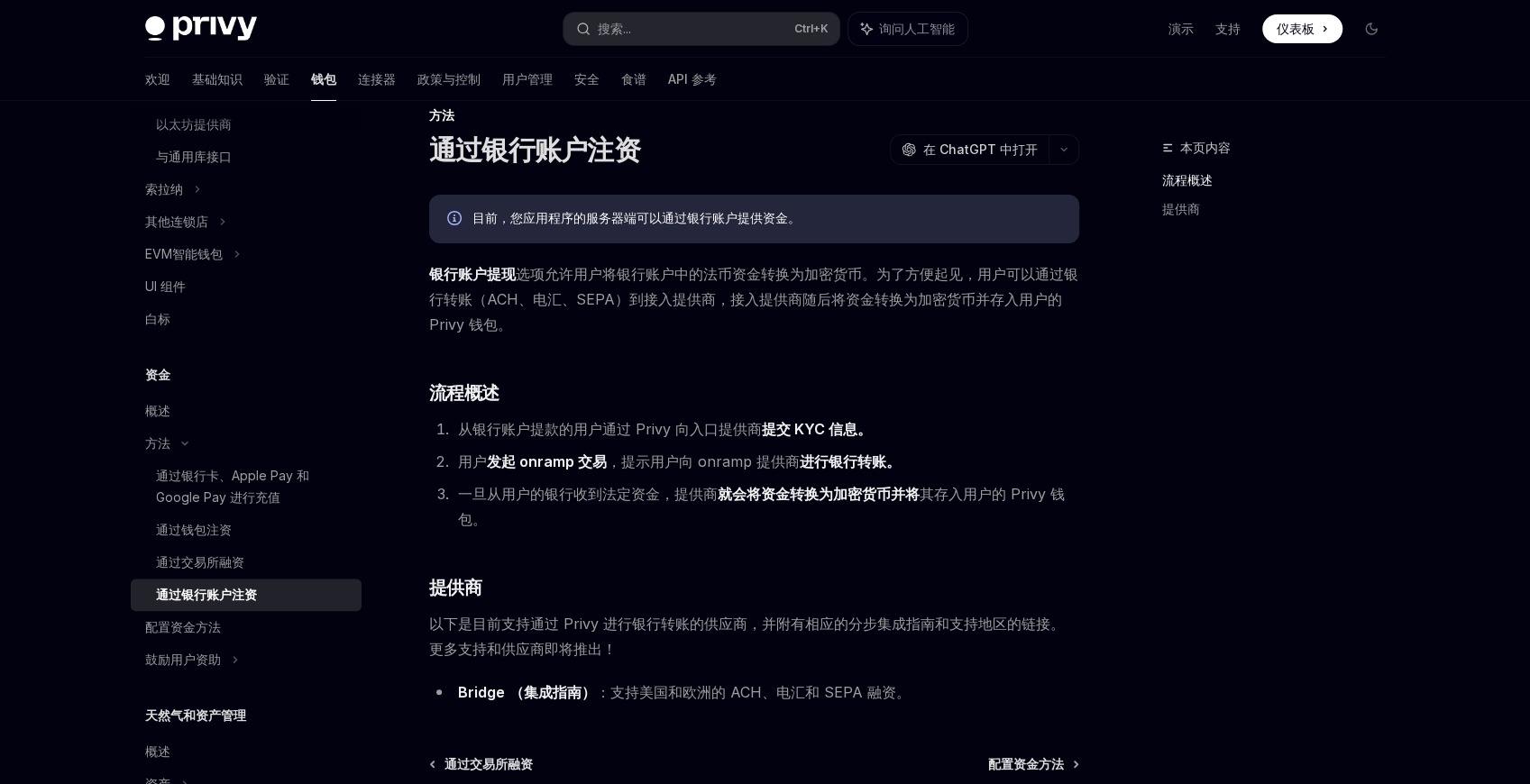 scroll, scrollTop: 841, scrollLeft: 0, axis: vertical 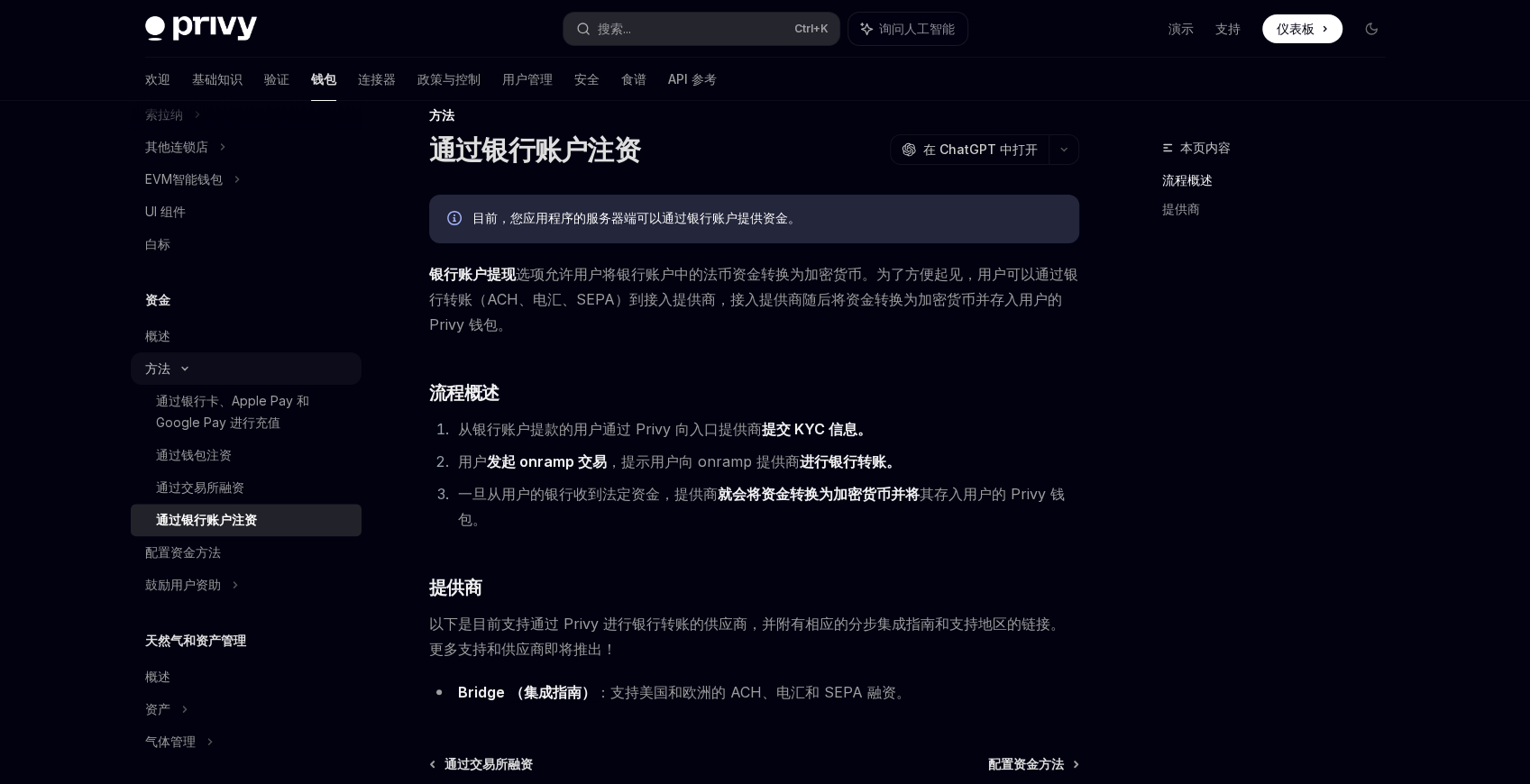 click 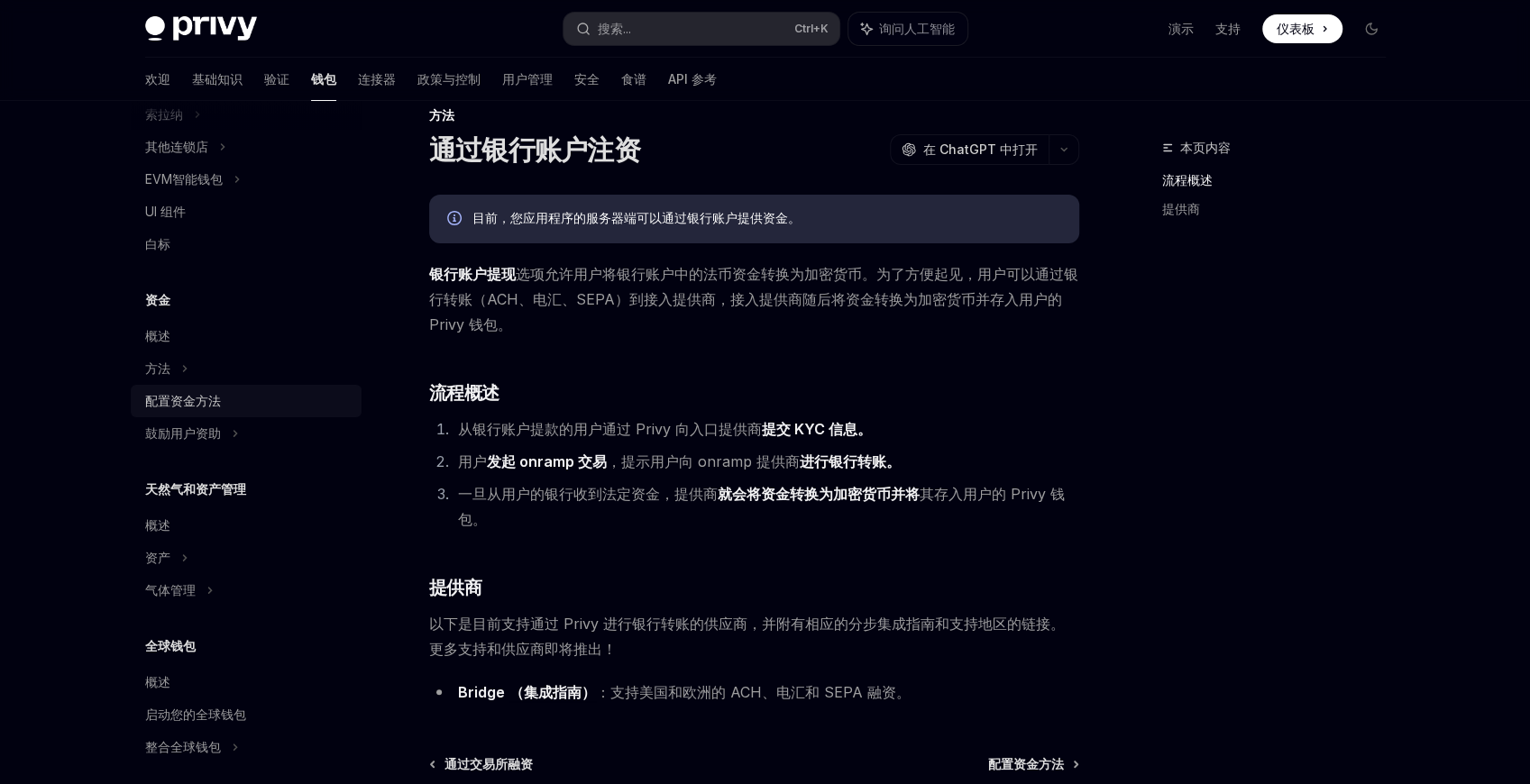click on "配置资金方法" at bounding box center (183, 400) 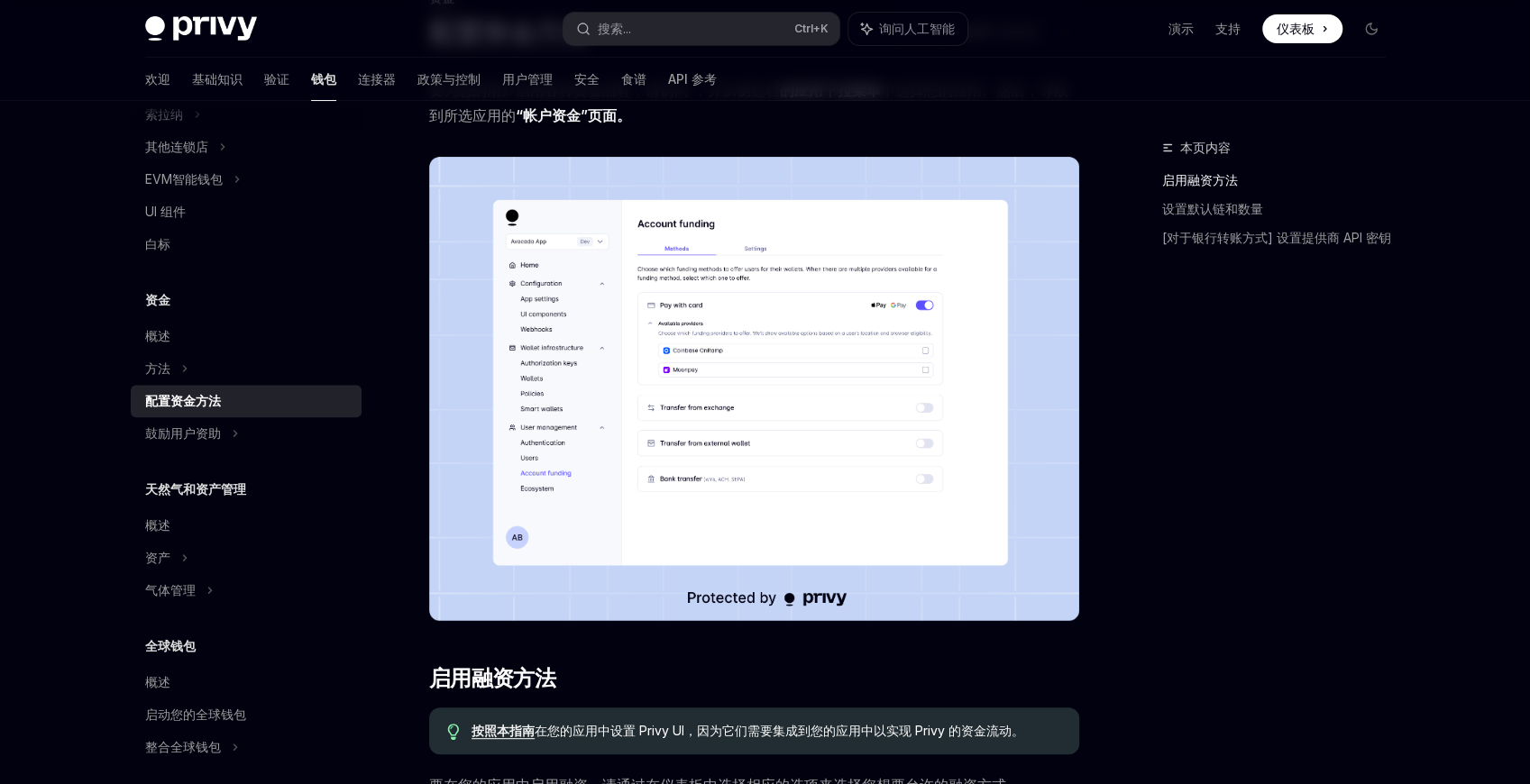 scroll, scrollTop: 152, scrollLeft: 0, axis: vertical 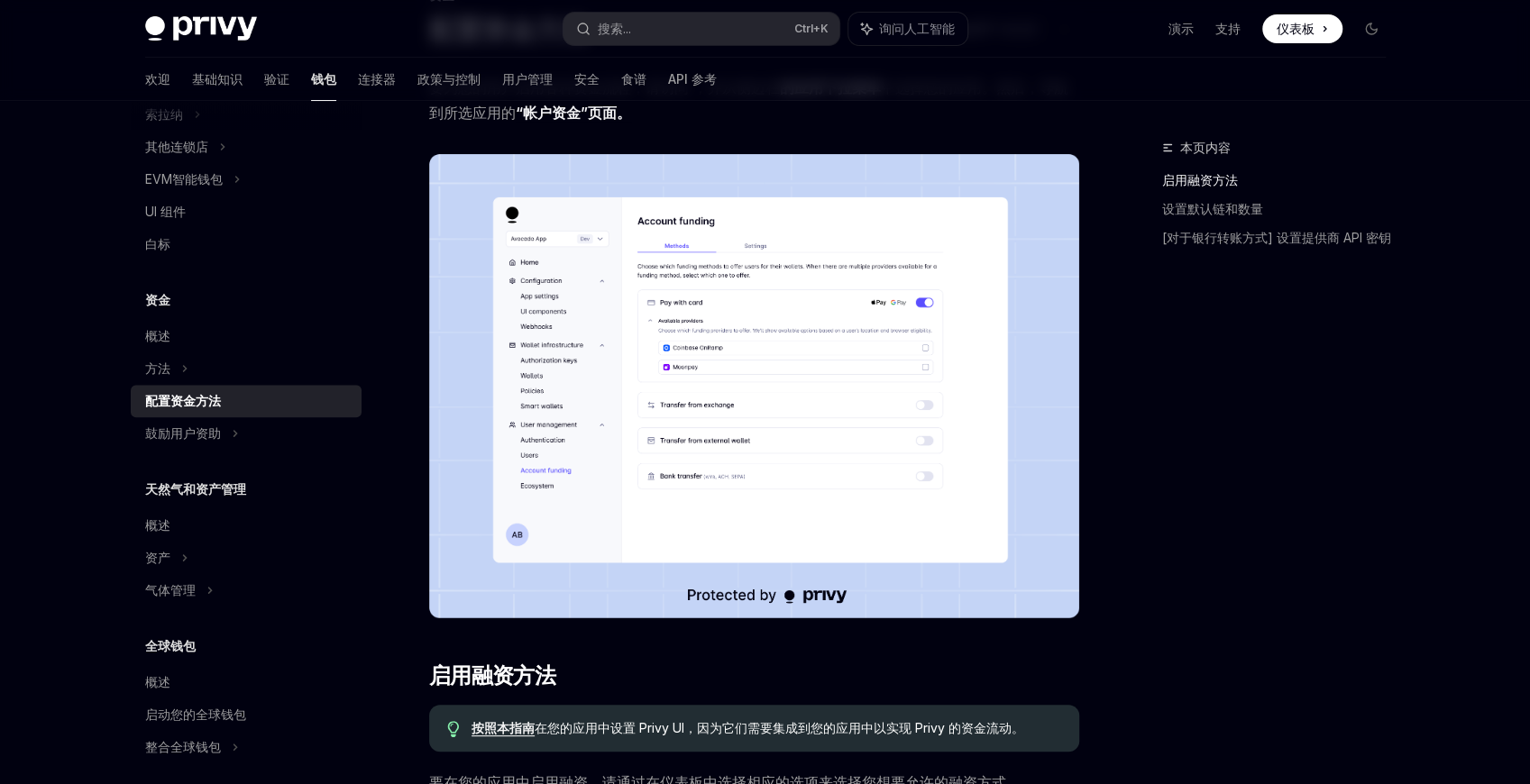 click on "Privy Docs 主页 搜索... Ctrl  +K 询问人工智能 演示 支持 仪表板 仪表板 搜索... 导航 资金 配置资金方法 欢迎 基础知识 验证 钱包 连接器 政策与控制 用户管理 安全 食谱 API 参考   概述 链条支撑 嵌入式钱包 创建钱包 创建钱包 预生成钱包 拿一个钱包 更新钱包 导入钱包 导出钱包 启用服务器端访问用户钱包 使用用户钱包启用离线操作 使用钱包 以太坊 发送交易 签署交易 签署消息 签名类型数据 对原始哈希进行签名 签署EIP-7702授权 开关链 以太坊提供商 与通用库接口 索拉纳 其他连锁店 EVM智能钱包 UI 组件 白标 资金 概述 方法 配置资金方法 鼓励用户资助 天然气和资产管理 概述 资产 气体管理 全球钱包 概述 启动您的全球钱包 整合全球钱包 本页内容 启用融资方法 设置默认链和数量 [对于银行转账方式] 设置提供商 API 密钥 资金 配置资金方法 OpenAI 在 ChatGPT 中打开 OpenAI" at bounding box center [765, 989] 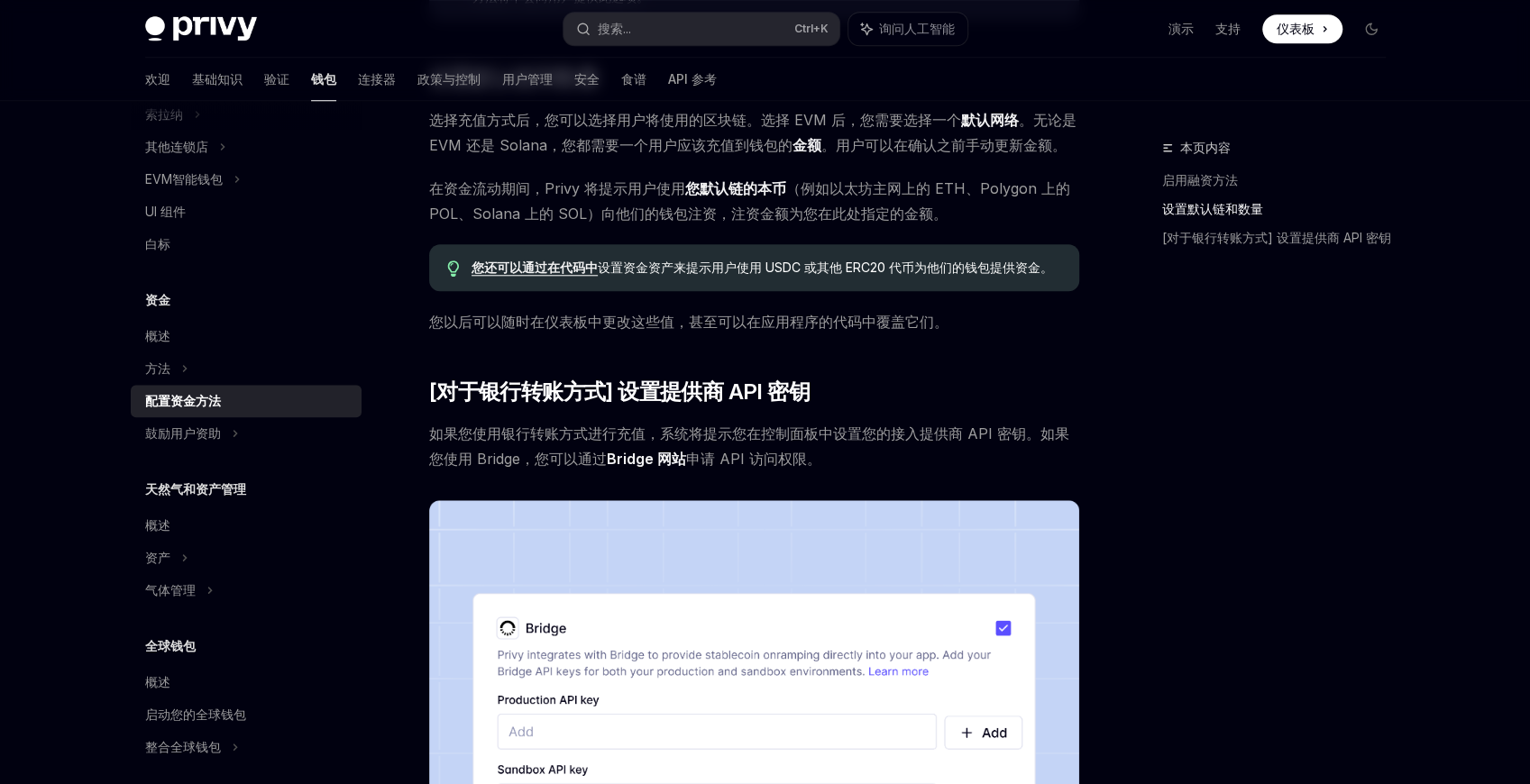 scroll, scrollTop: 1173, scrollLeft: 0, axis: vertical 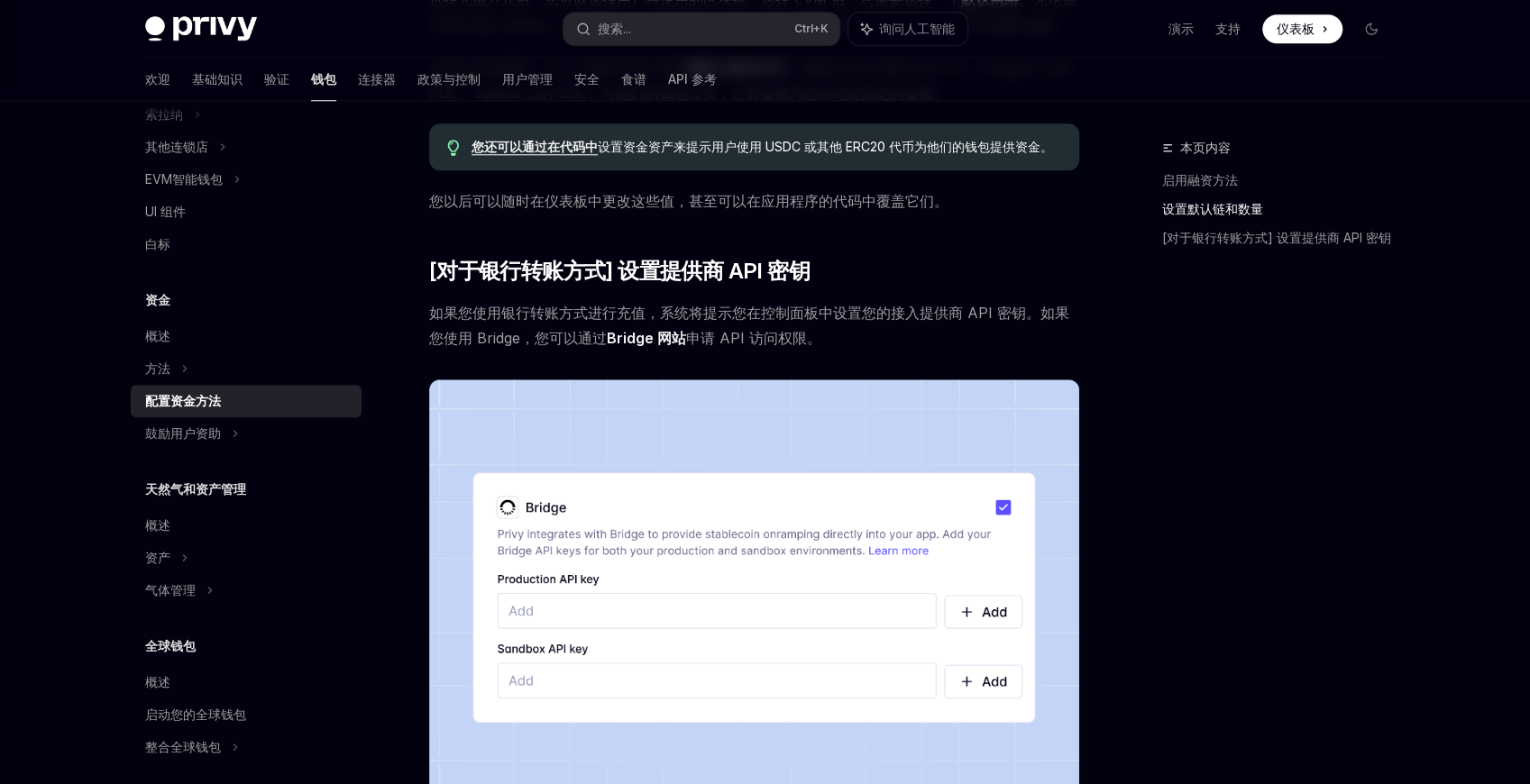 click on "Bridge 网站" at bounding box center (646, 338) 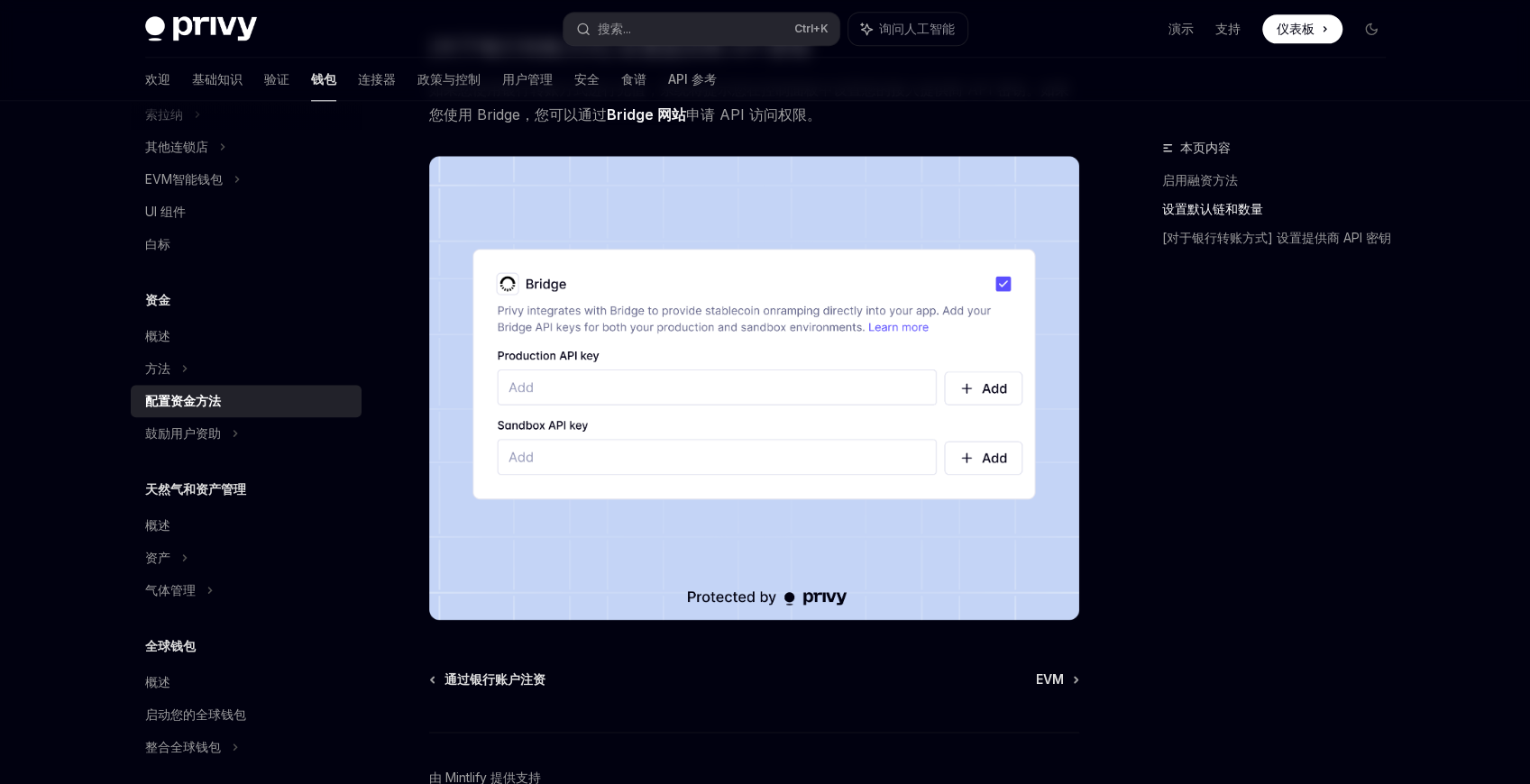 scroll, scrollTop: 1440, scrollLeft: 0, axis: vertical 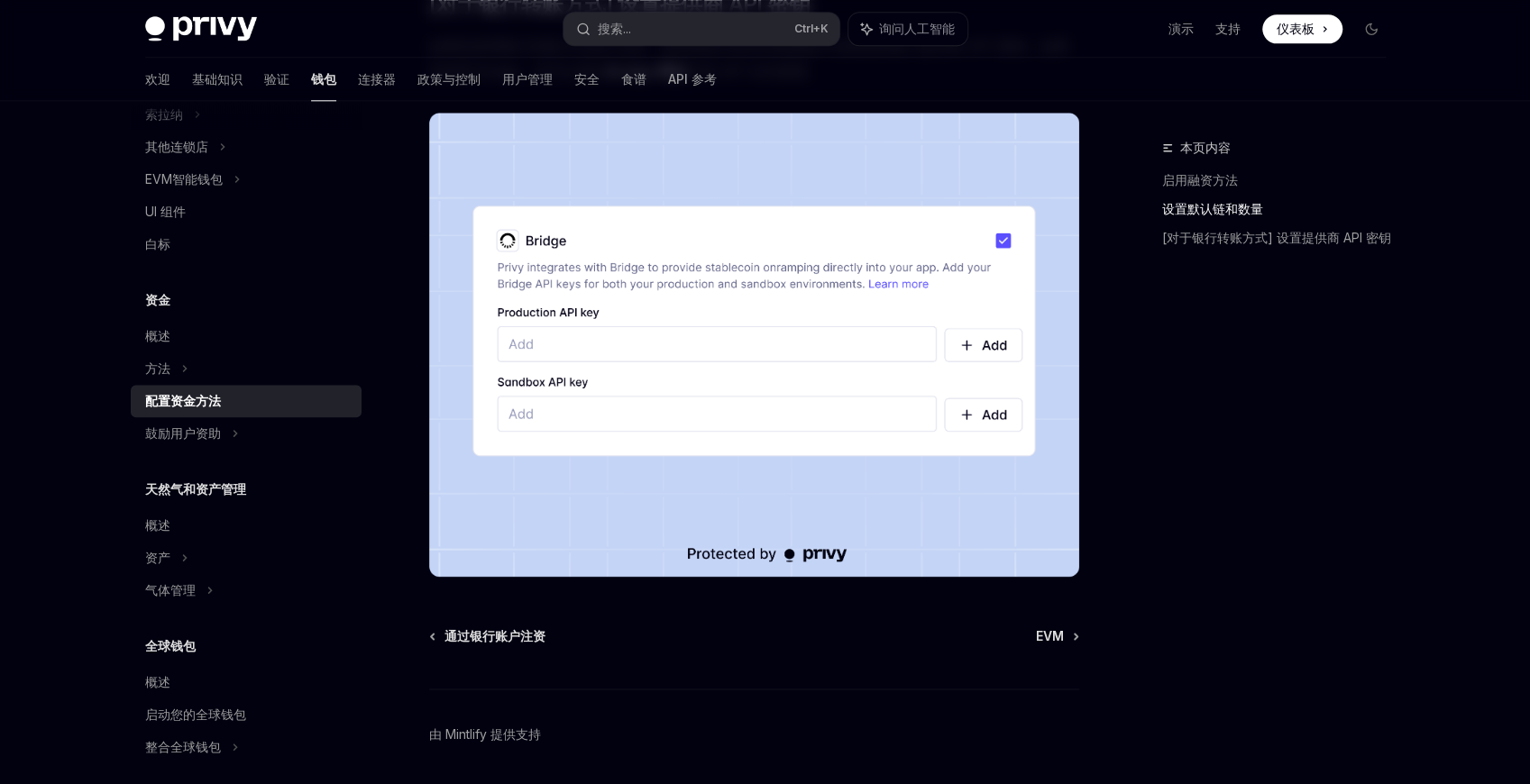 drag, startPoint x: 47, startPoint y: 460, endPoint x: -11, endPoint y: 550, distance: 107.07007 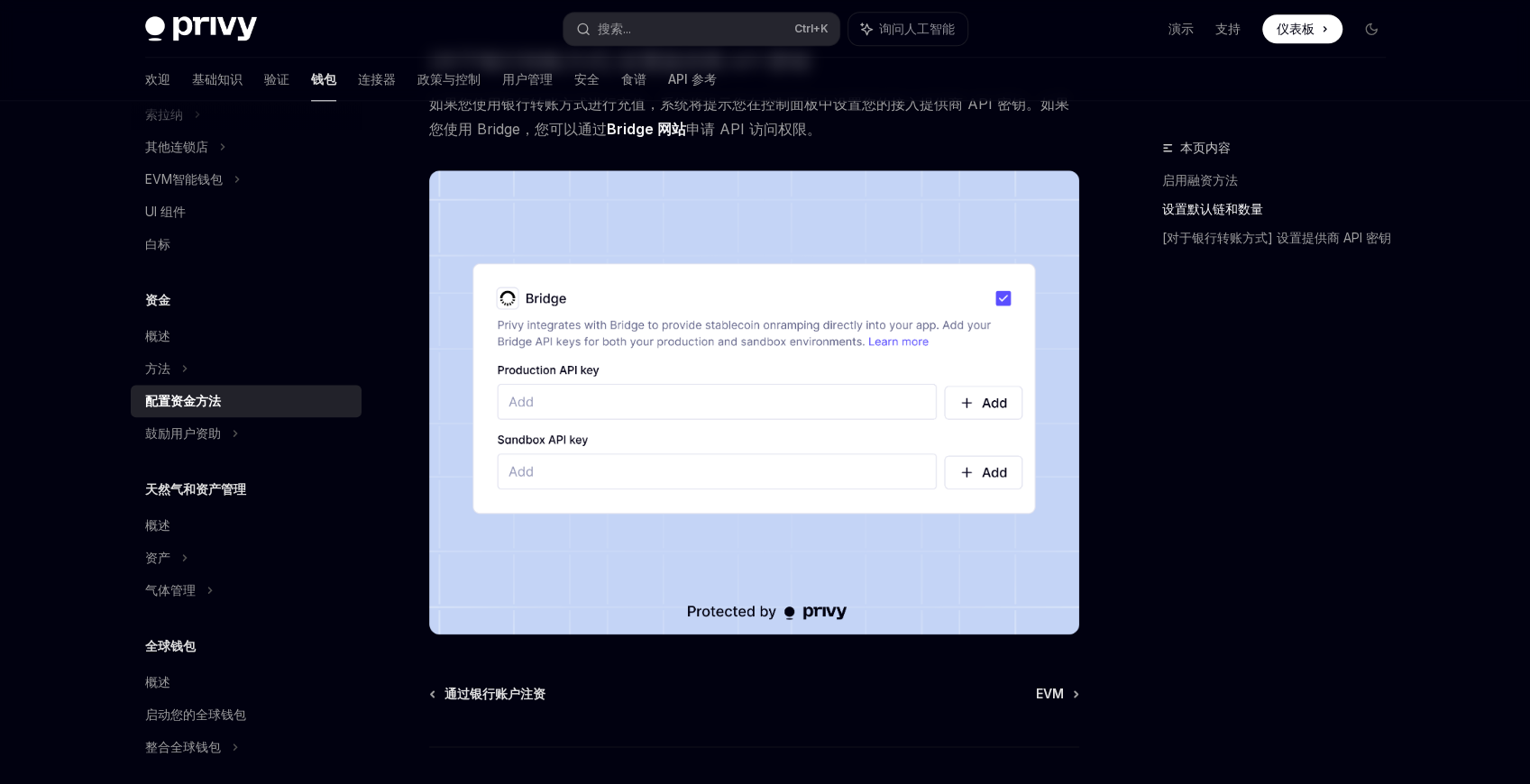 scroll, scrollTop: 1380, scrollLeft: 0, axis: vertical 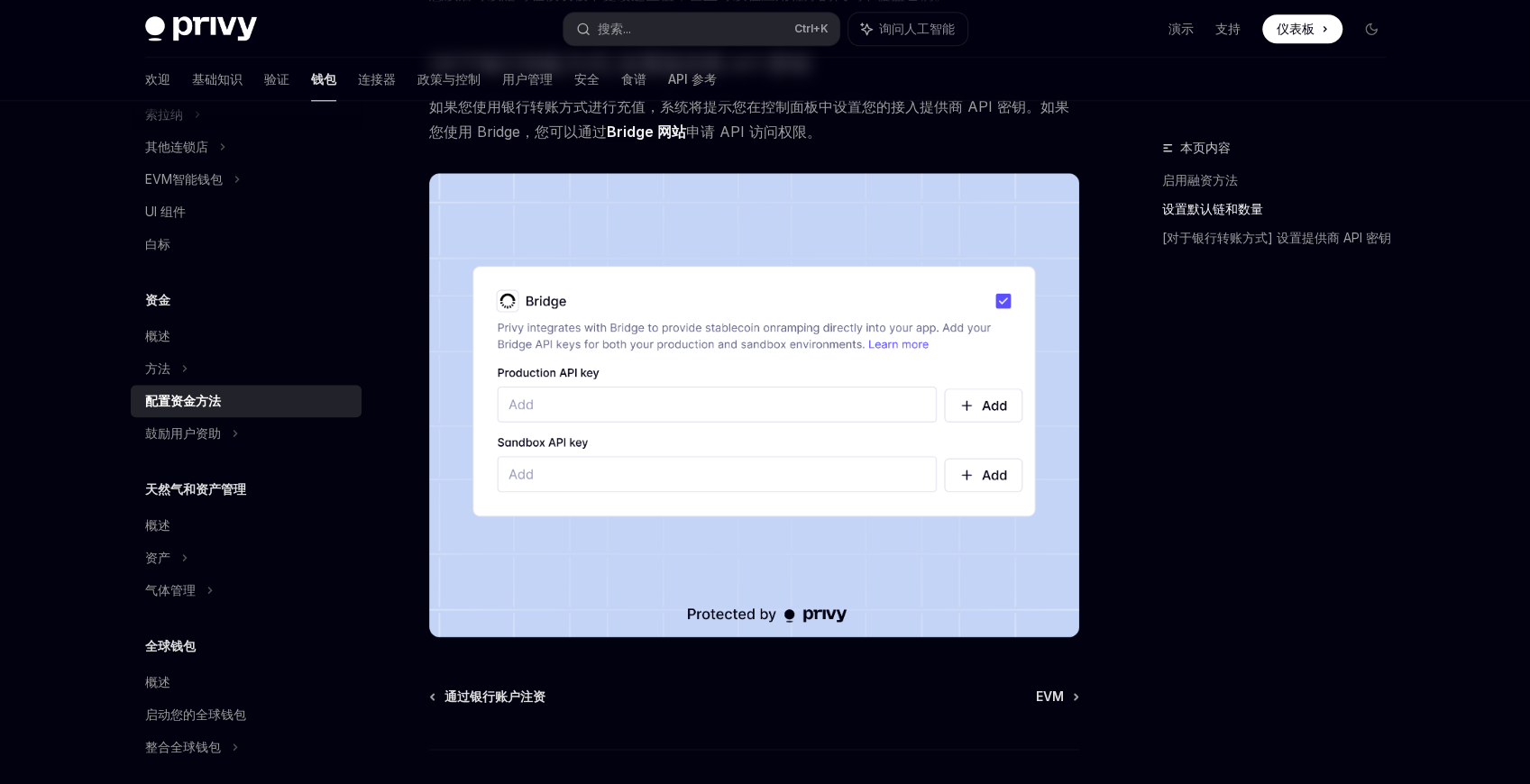 click on "如果您使用银行转账方式进行充值，系统将提示您在控制面板中设置您的接入提供商 API 密钥。如果您使用 Bridge，您可以通过 Bridge 网站 申请 API 访问权限。" at bounding box center [754, 119] 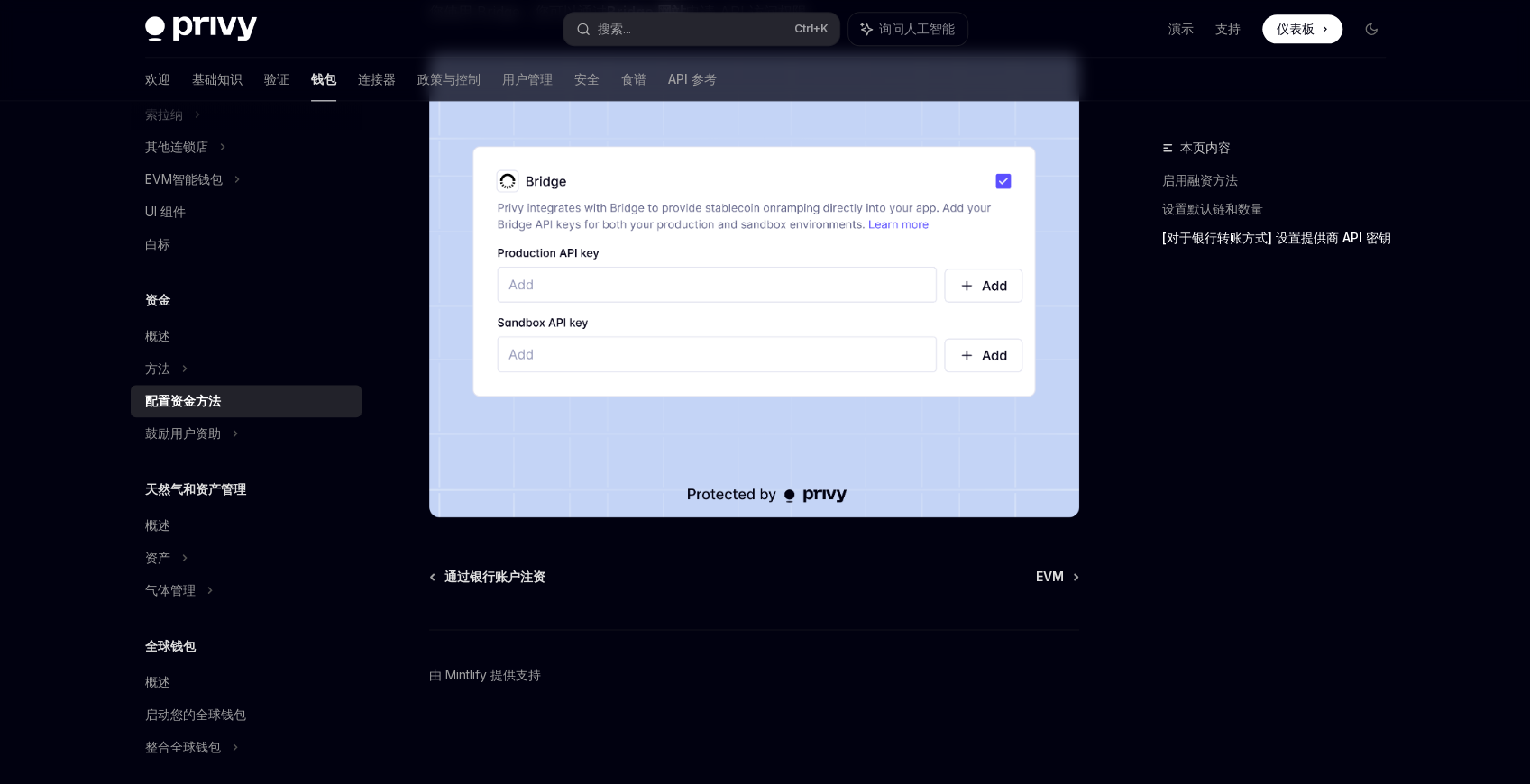 scroll, scrollTop: 1500, scrollLeft: 0, axis: vertical 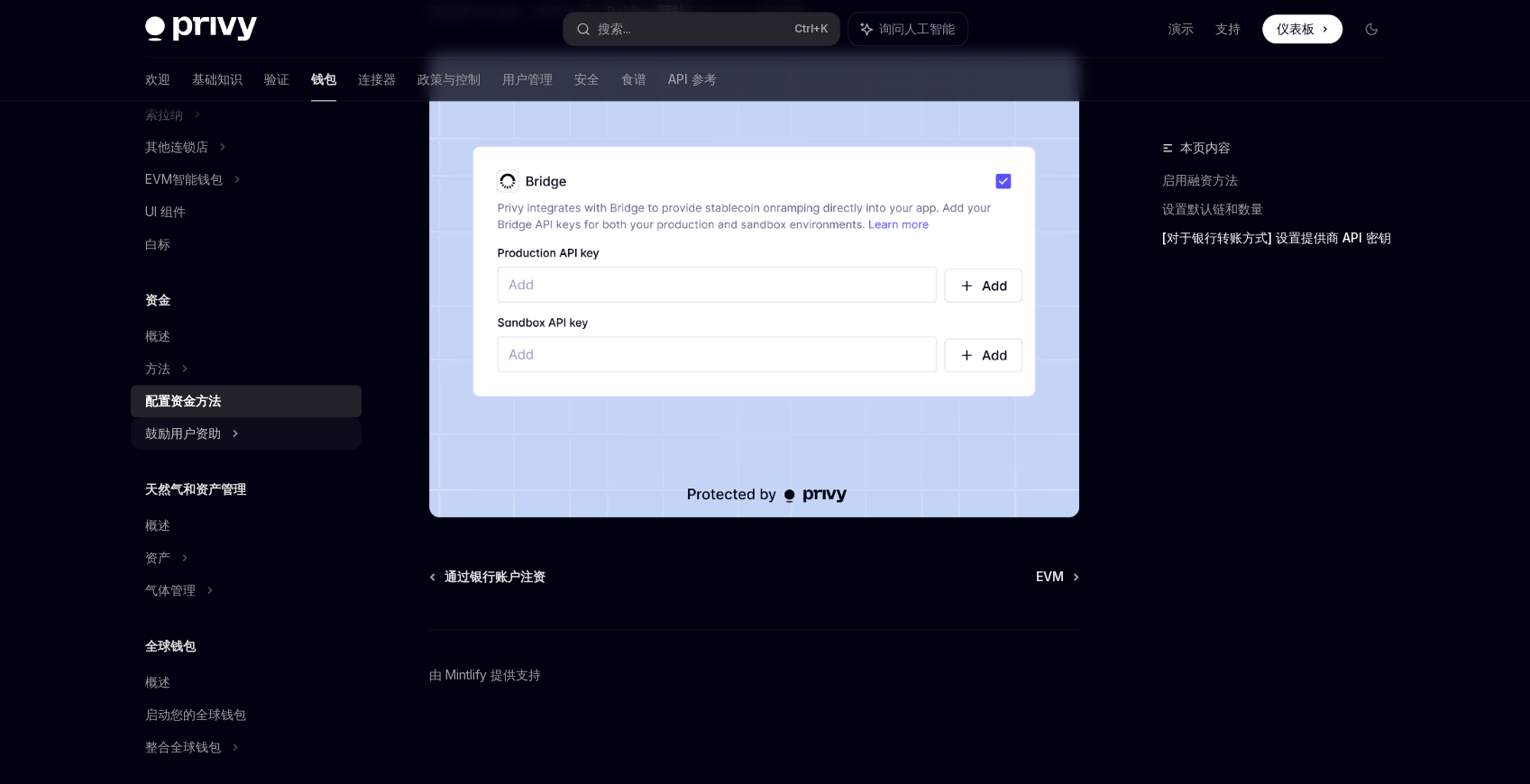 click on "鼓励用户资助" at bounding box center (184, 178) 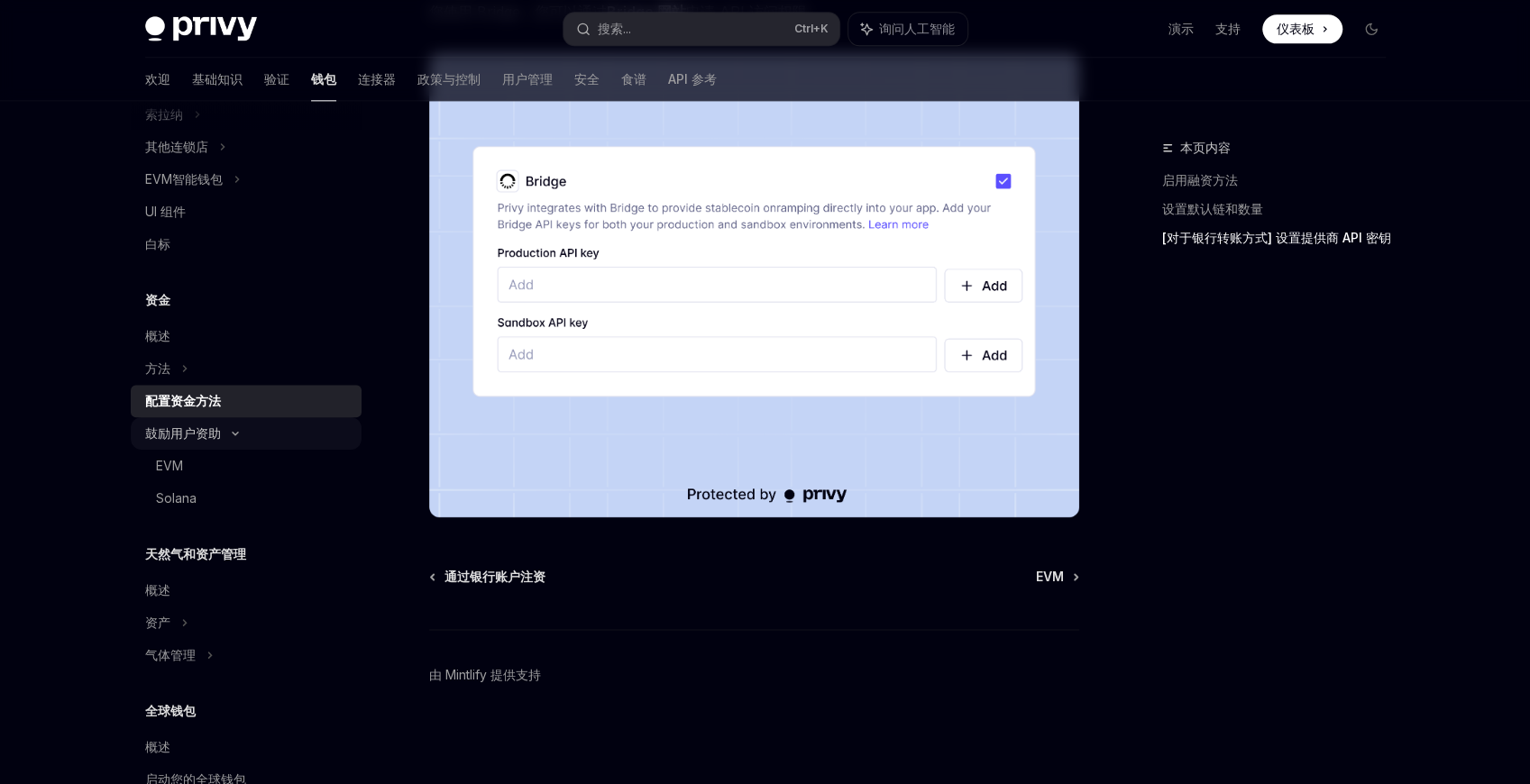 type on "*" 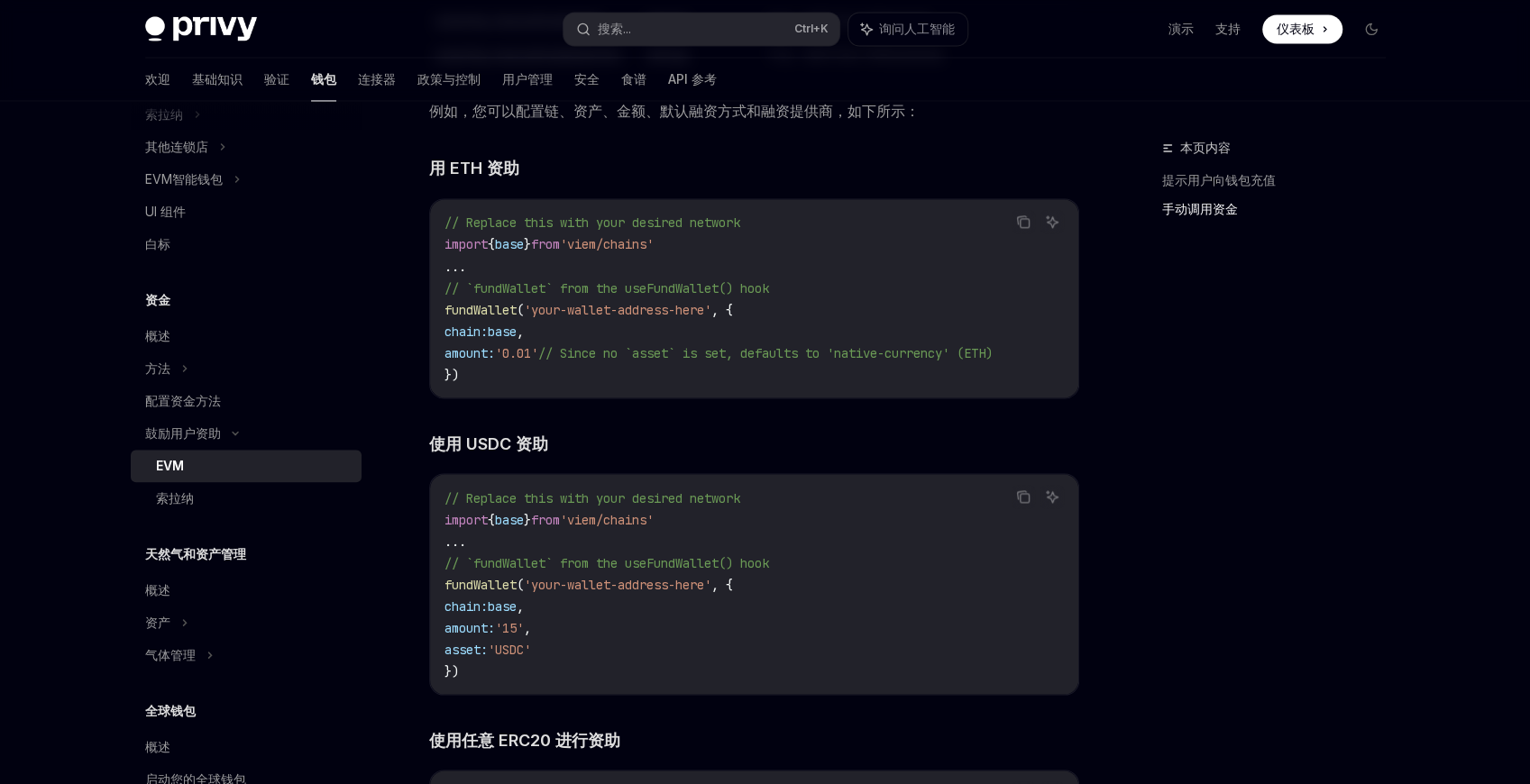 scroll, scrollTop: 1820, scrollLeft: 0, axis: vertical 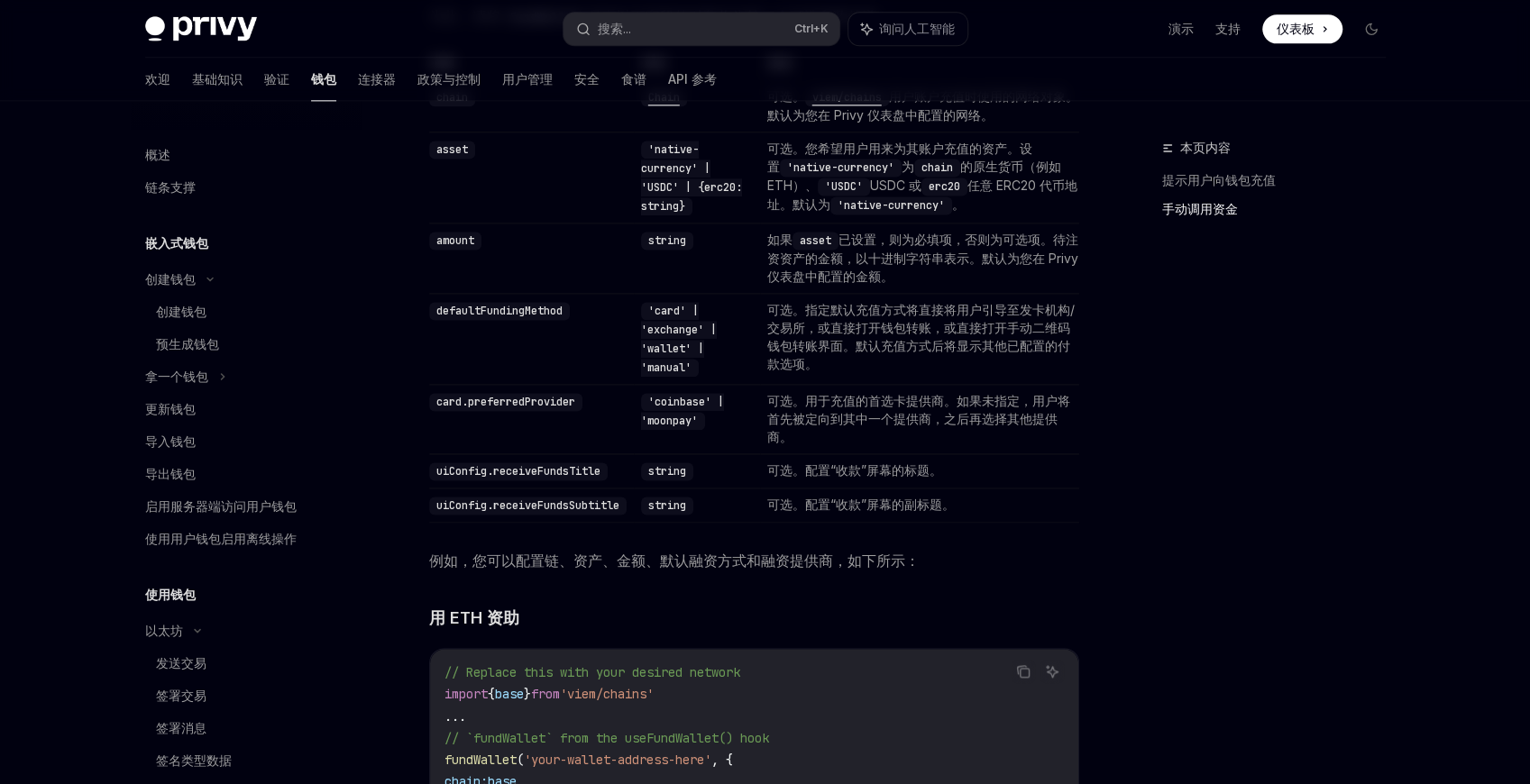 click on "defaultFundingMethod" at bounding box center [499, 311] 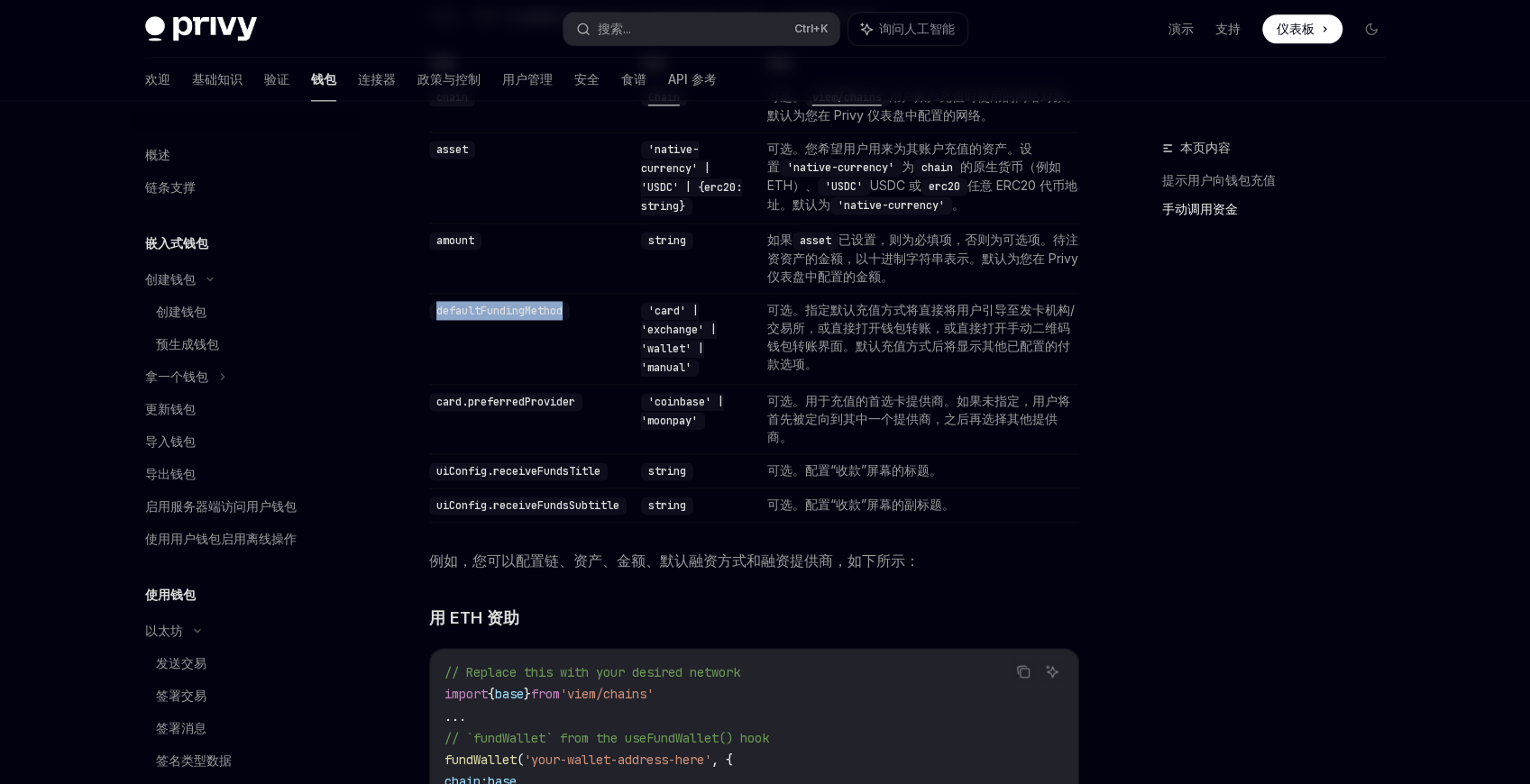 click on "defaultFundingMethod" at bounding box center (499, 311) 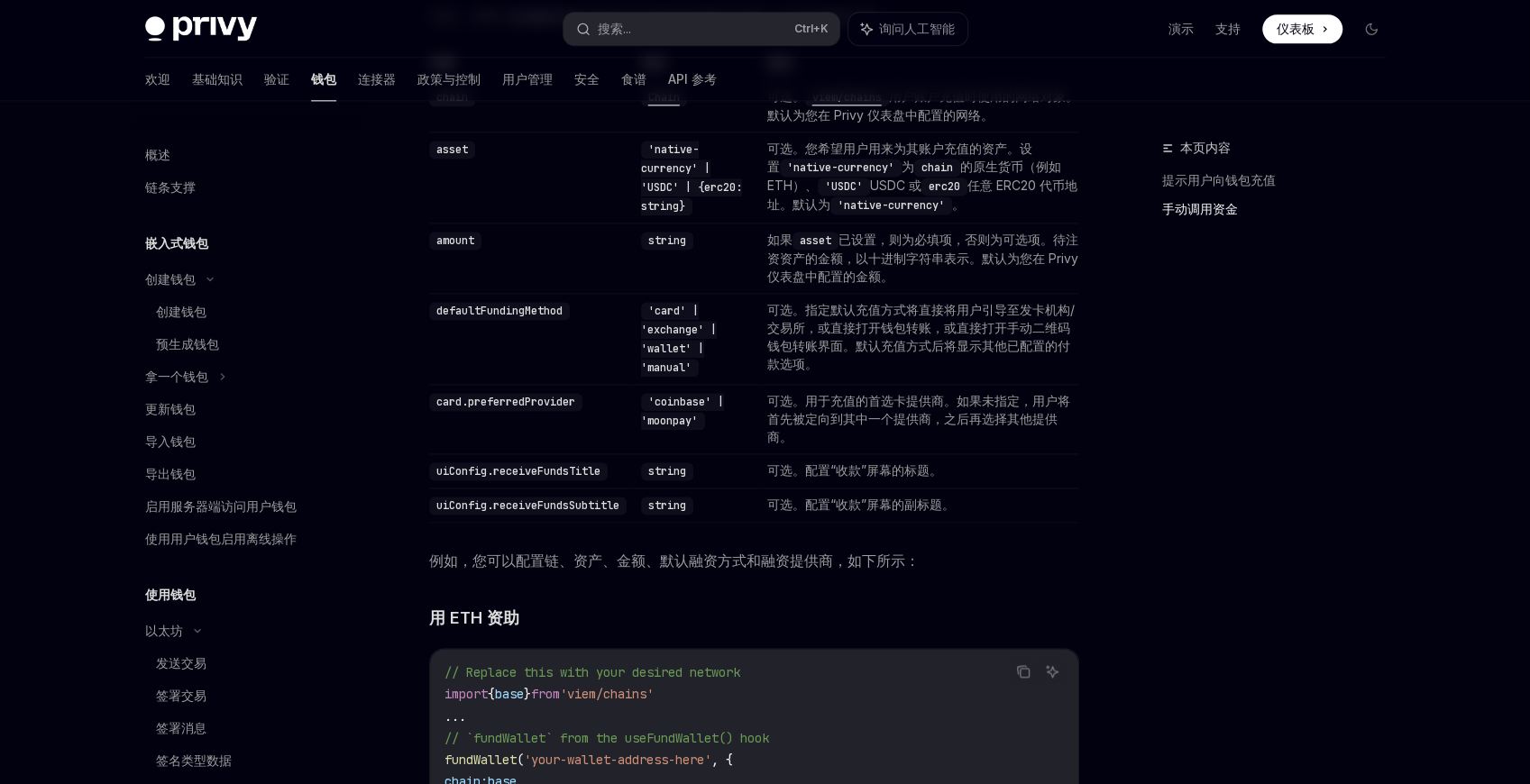click on "defaultFundingMethod" at bounding box center (499, 311) 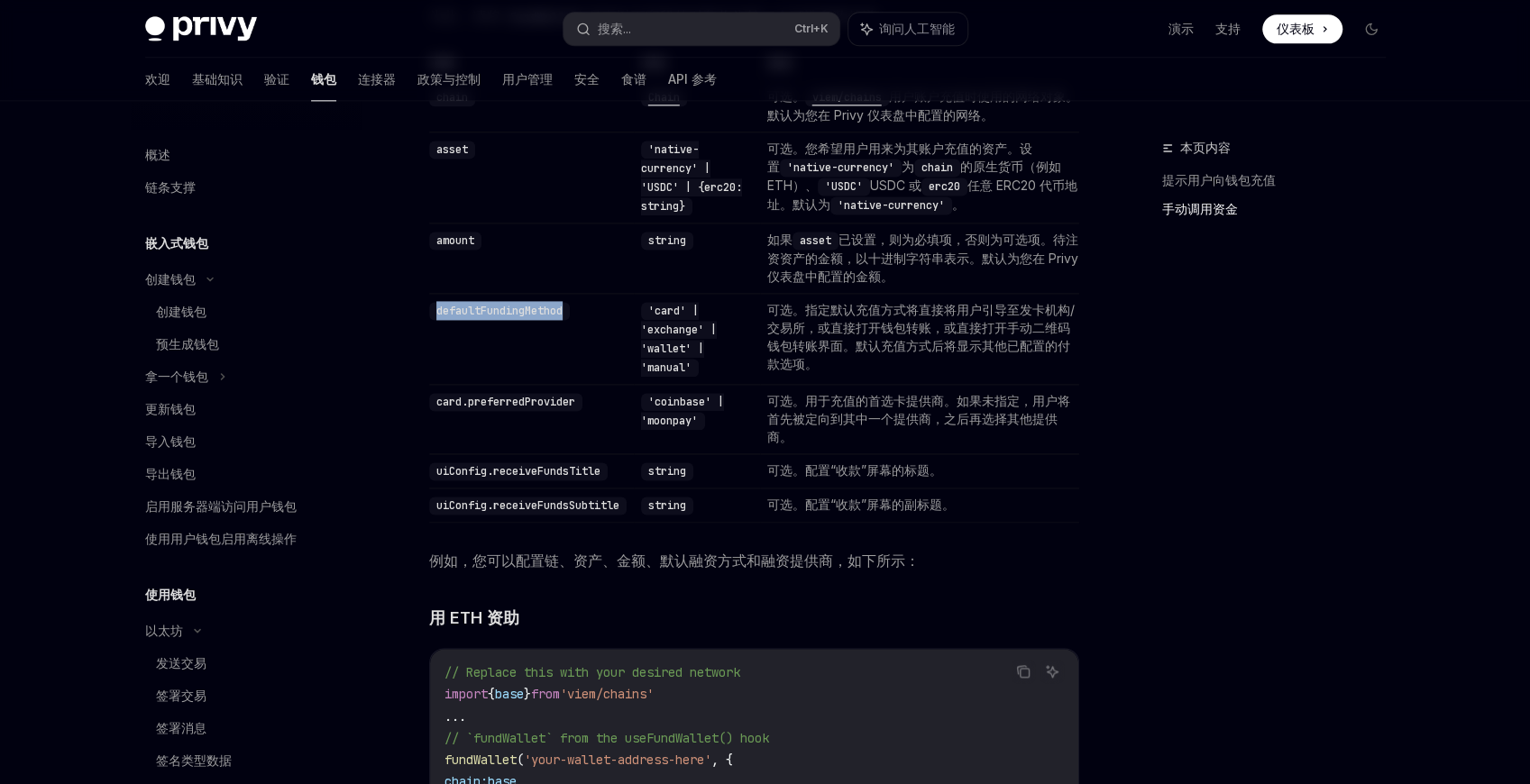 click on "defaultFundingMethod" at bounding box center [499, 311] 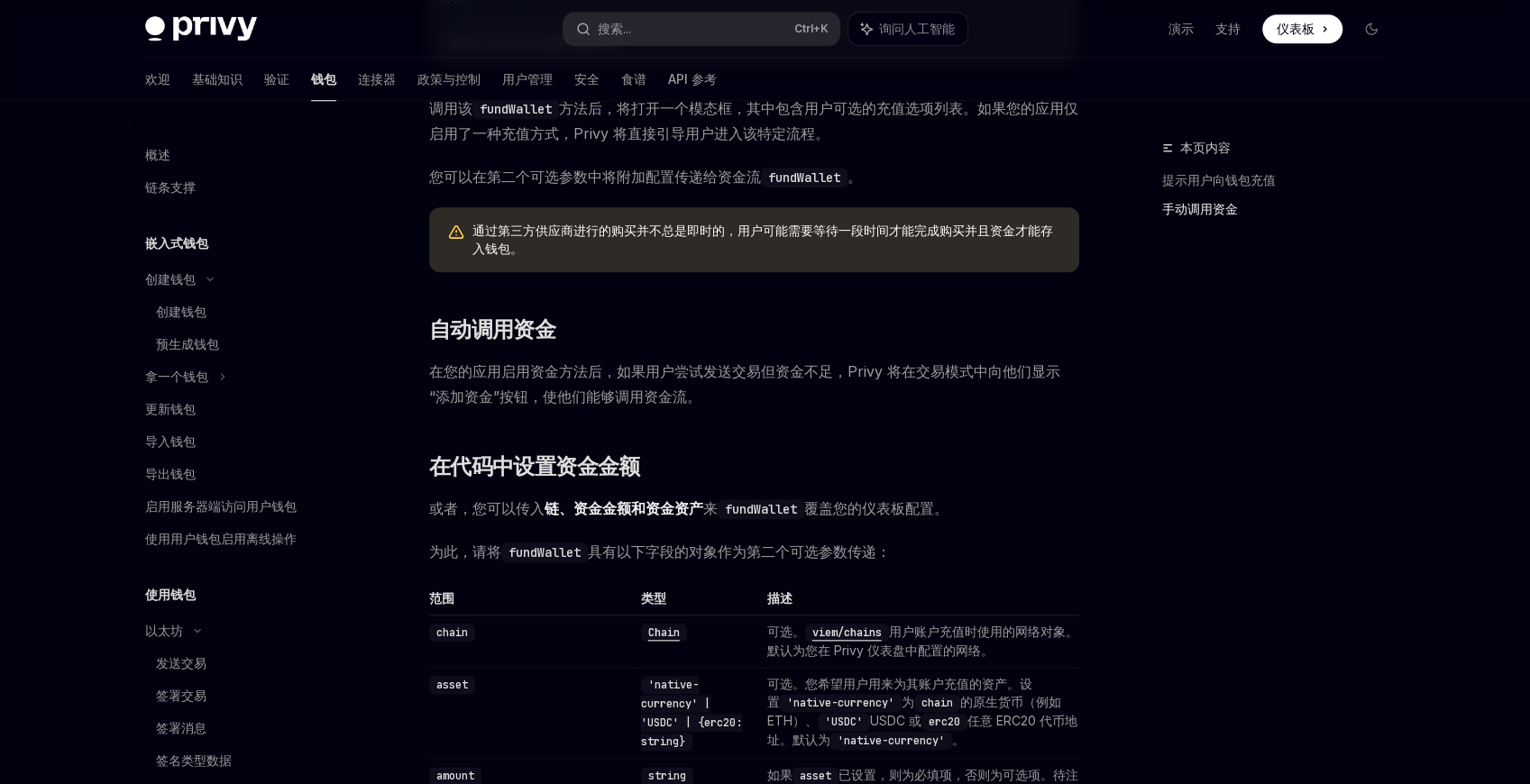scroll, scrollTop: 979, scrollLeft: 0, axis: vertical 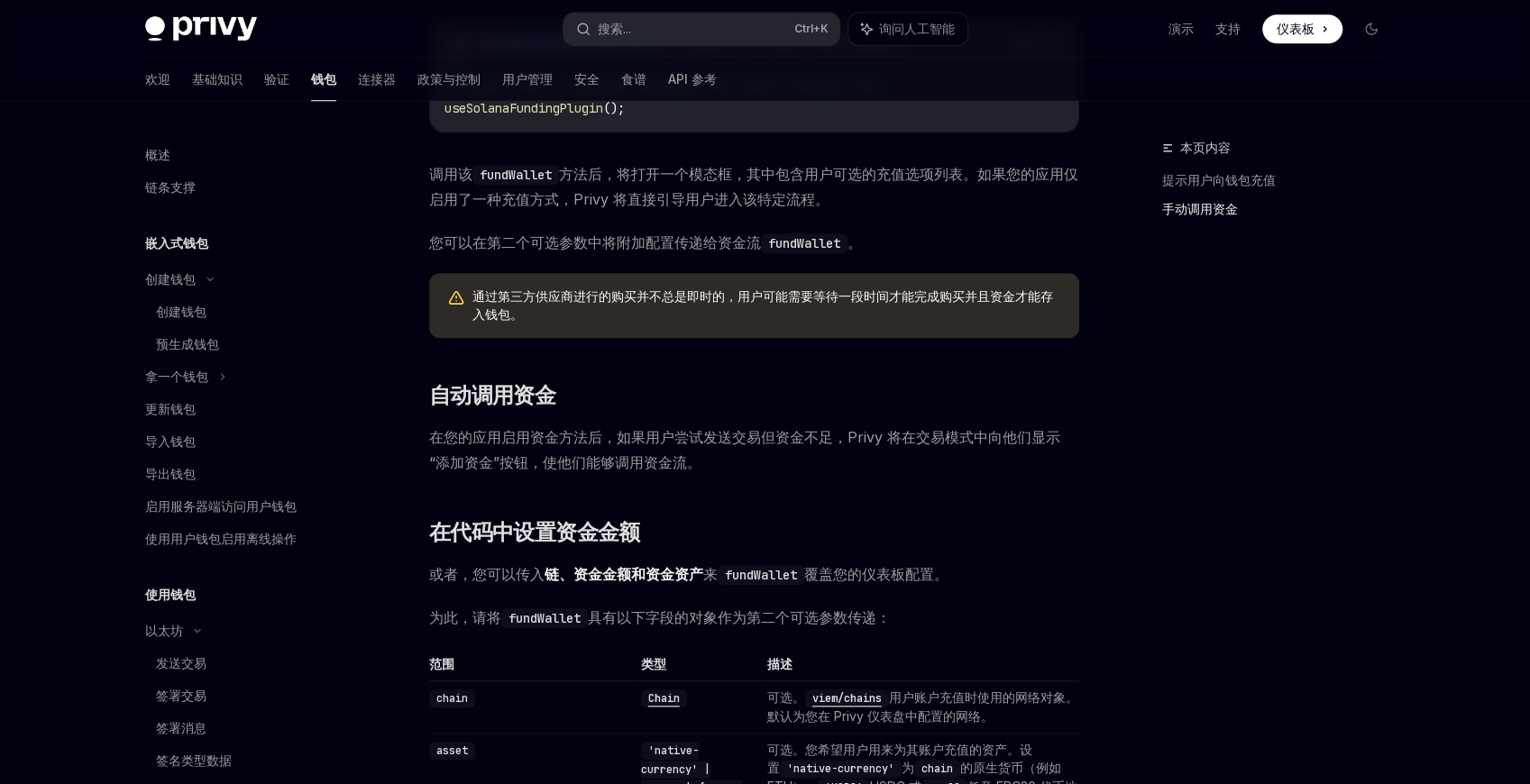 click on "本页内容 提示用户向钱包充值 手动调用资金" at bounding box center (1263, 460) 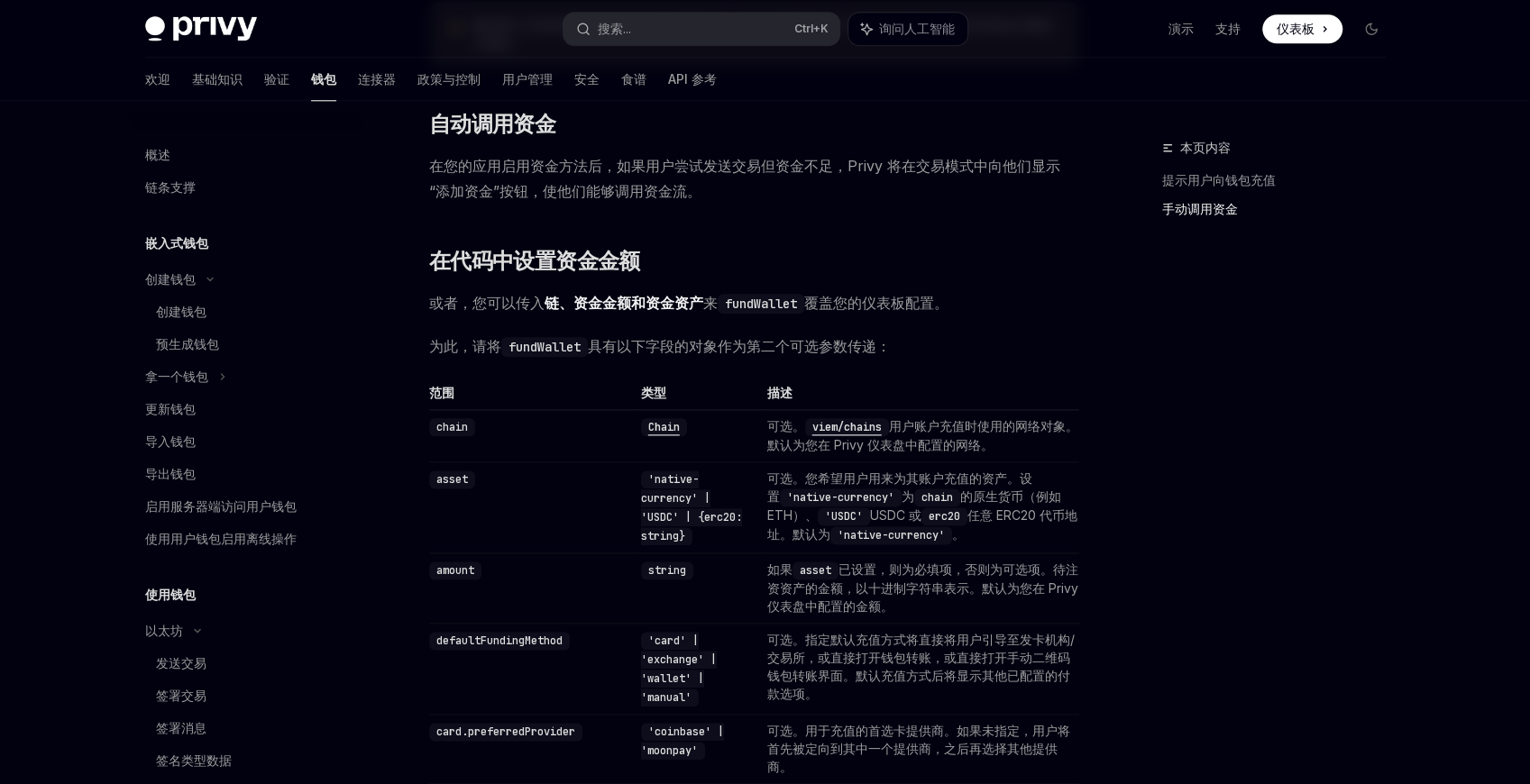 scroll, scrollTop: 1280, scrollLeft: 0, axis: vertical 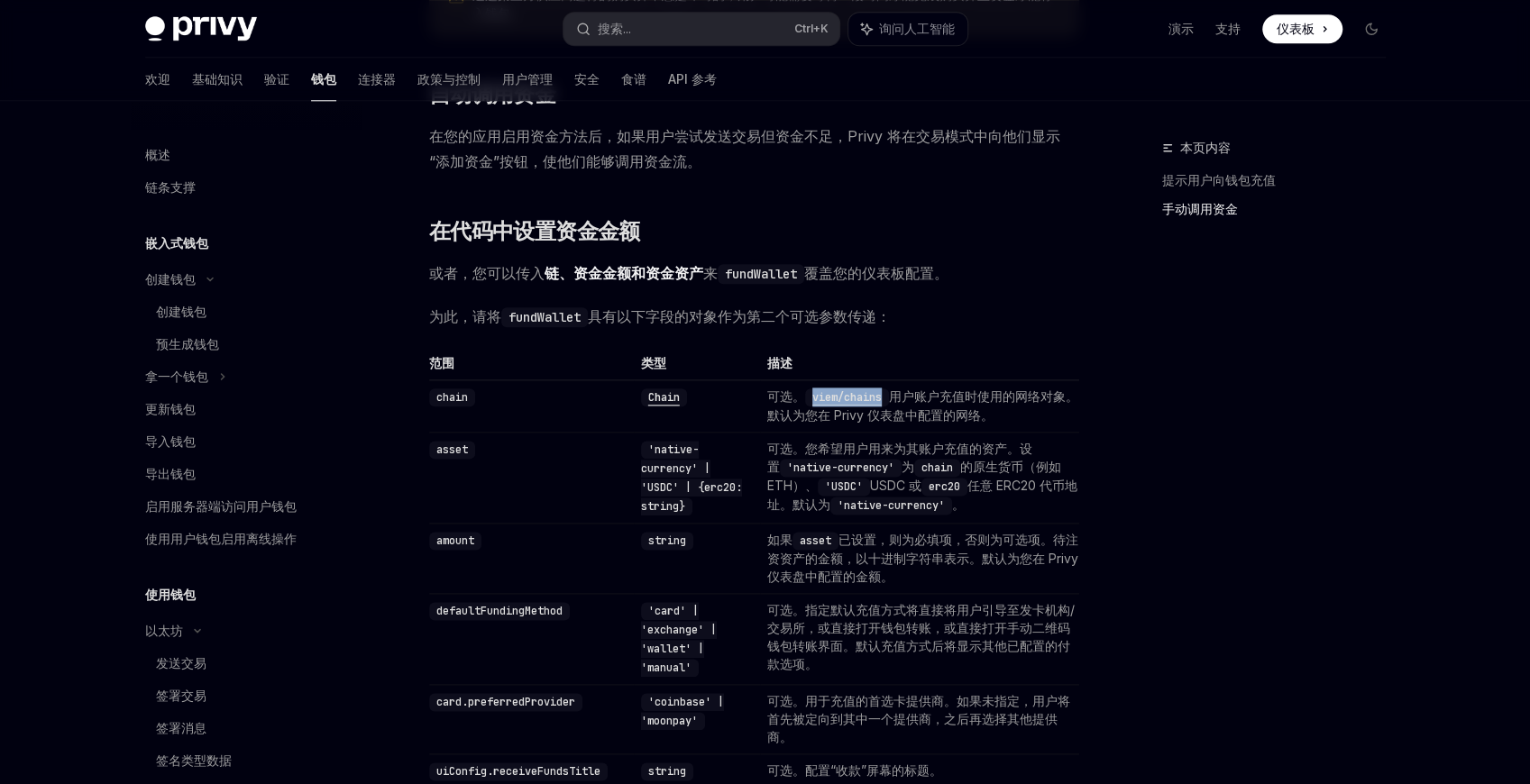 drag, startPoint x: 811, startPoint y: 392, endPoint x: 893, endPoint y: 393, distance: 82.0061 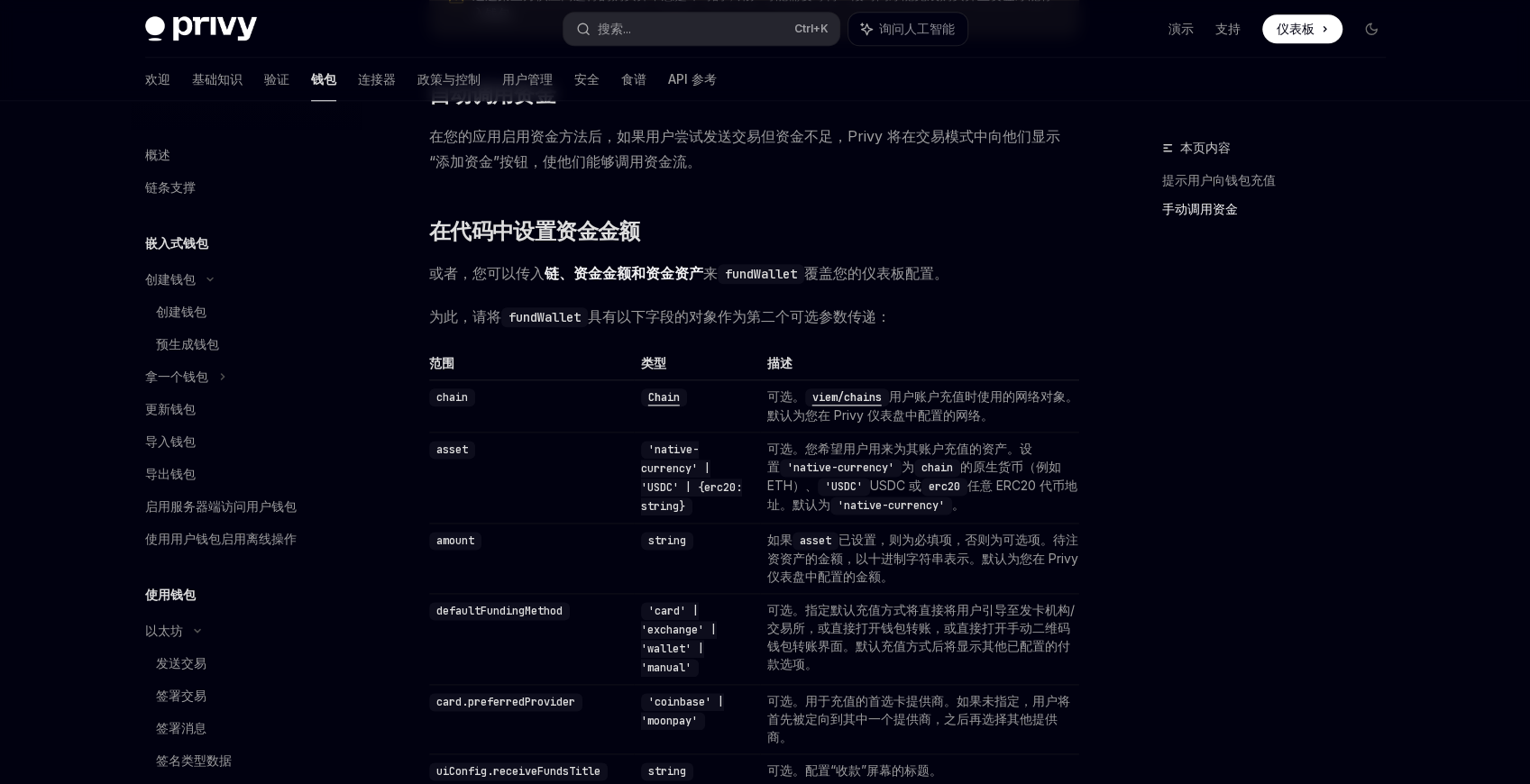 click on "本页内容 提示用户向钱包充值 手动调用资金" at bounding box center [1263, 460] 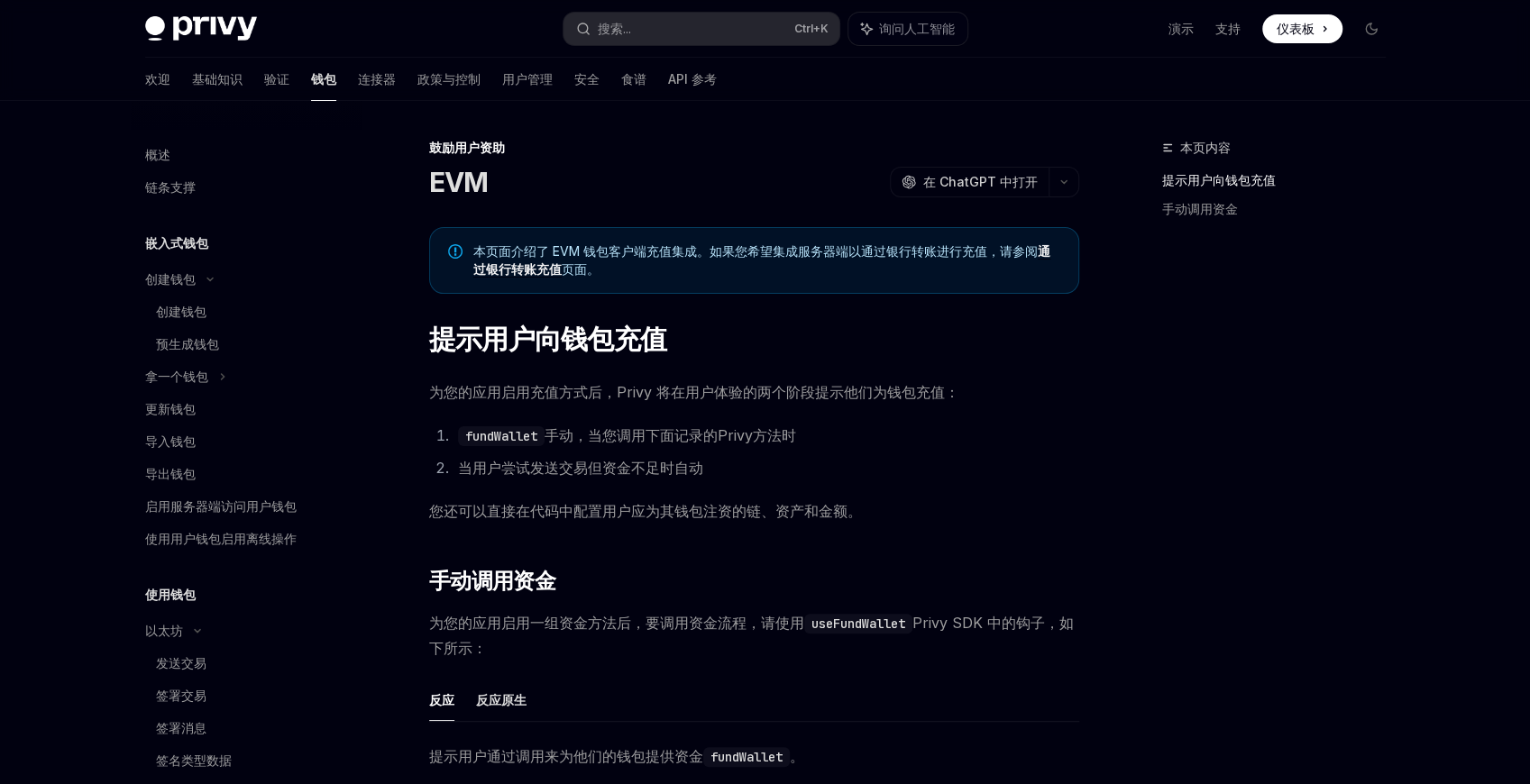 scroll, scrollTop: 0, scrollLeft: 0, axis: both 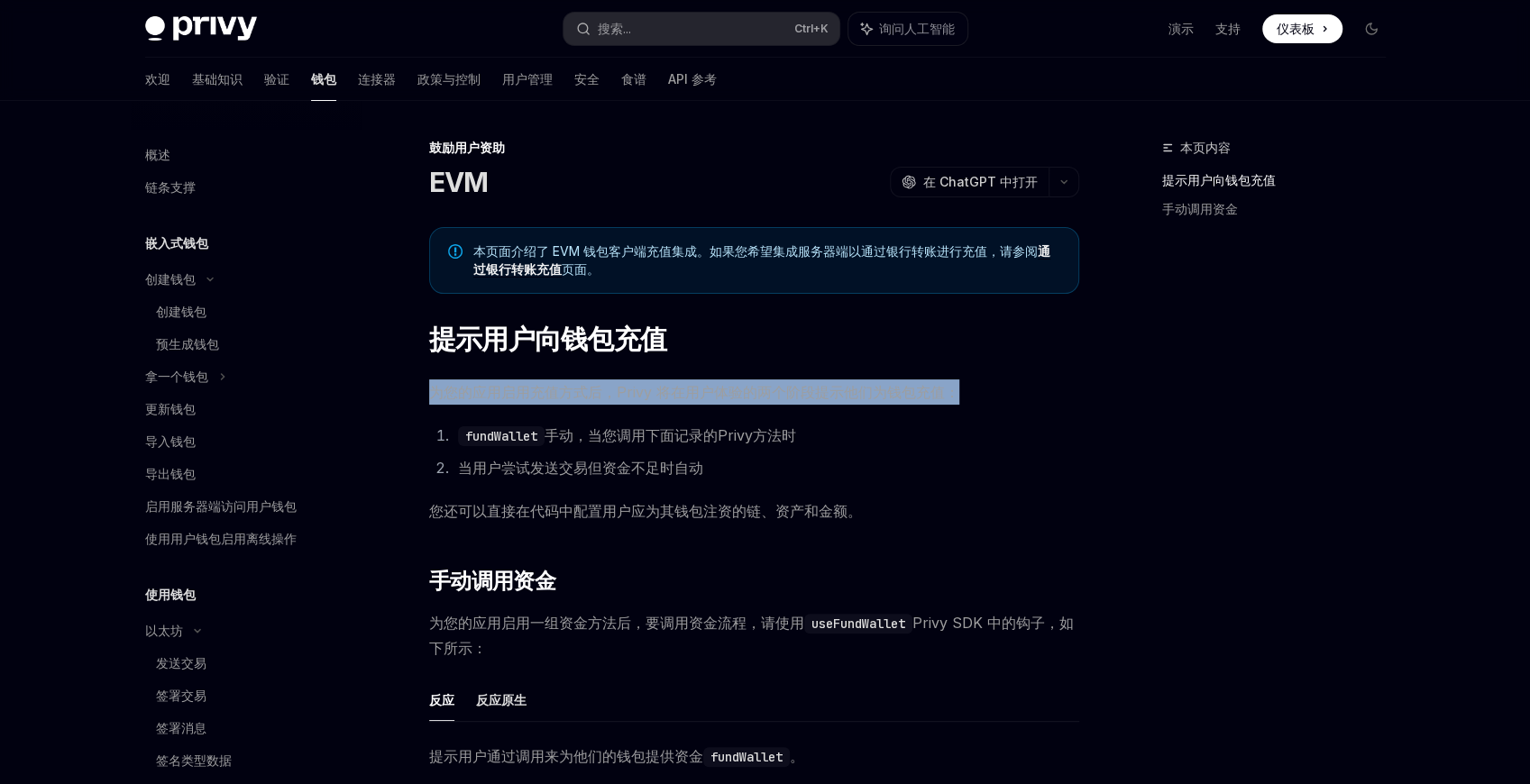 drag, startPoint x: 960, startPoint y: 395, endPoint x: 426, endPoint y: 387, distance: 534.0599 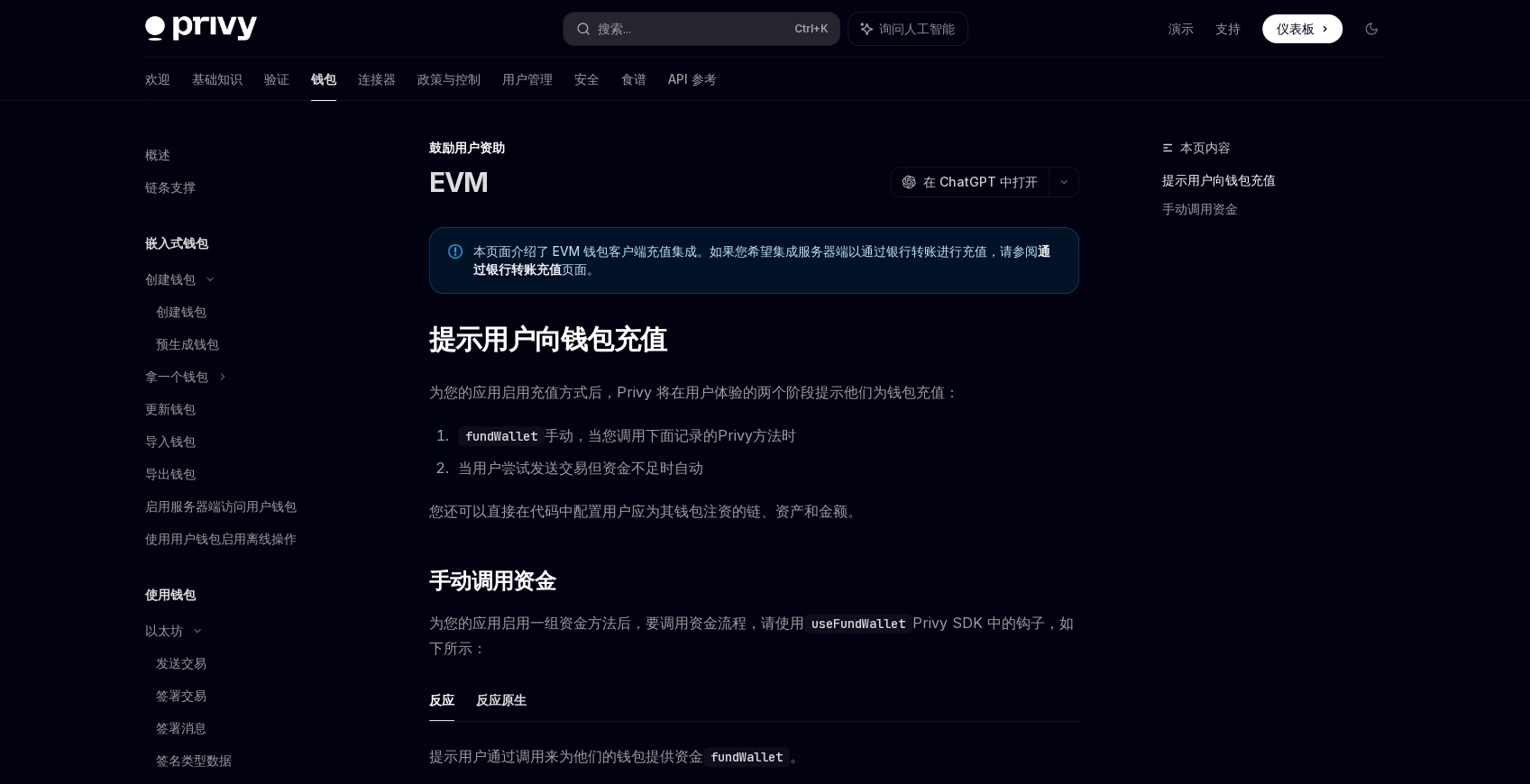 drag, startPoint x: 790, startPoint y: 155, endPoint x: 747, endPoint y: 145, distance: 44.14748 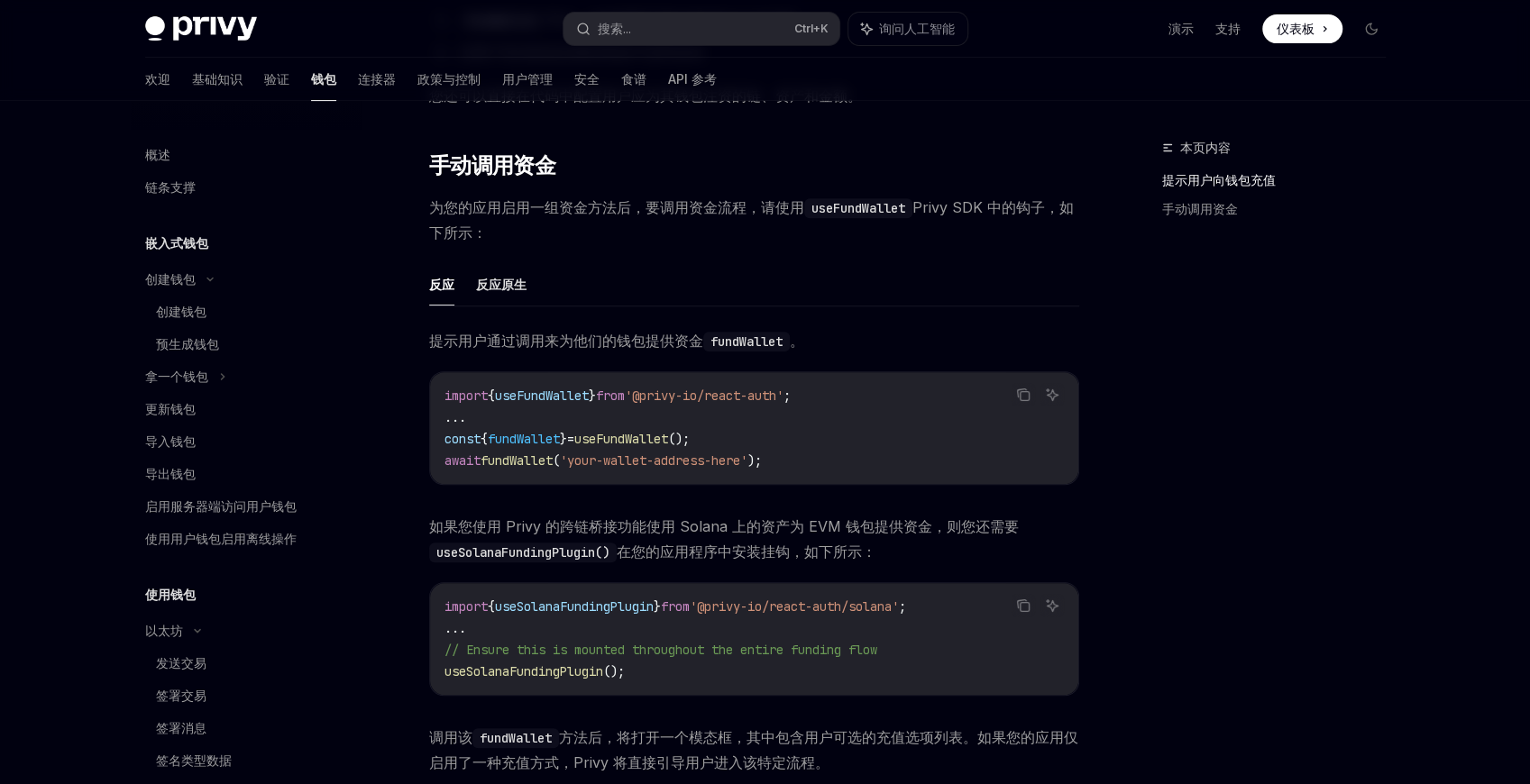 scroll, scrollTop: 420, scrollLeft: 0, axis: vertical 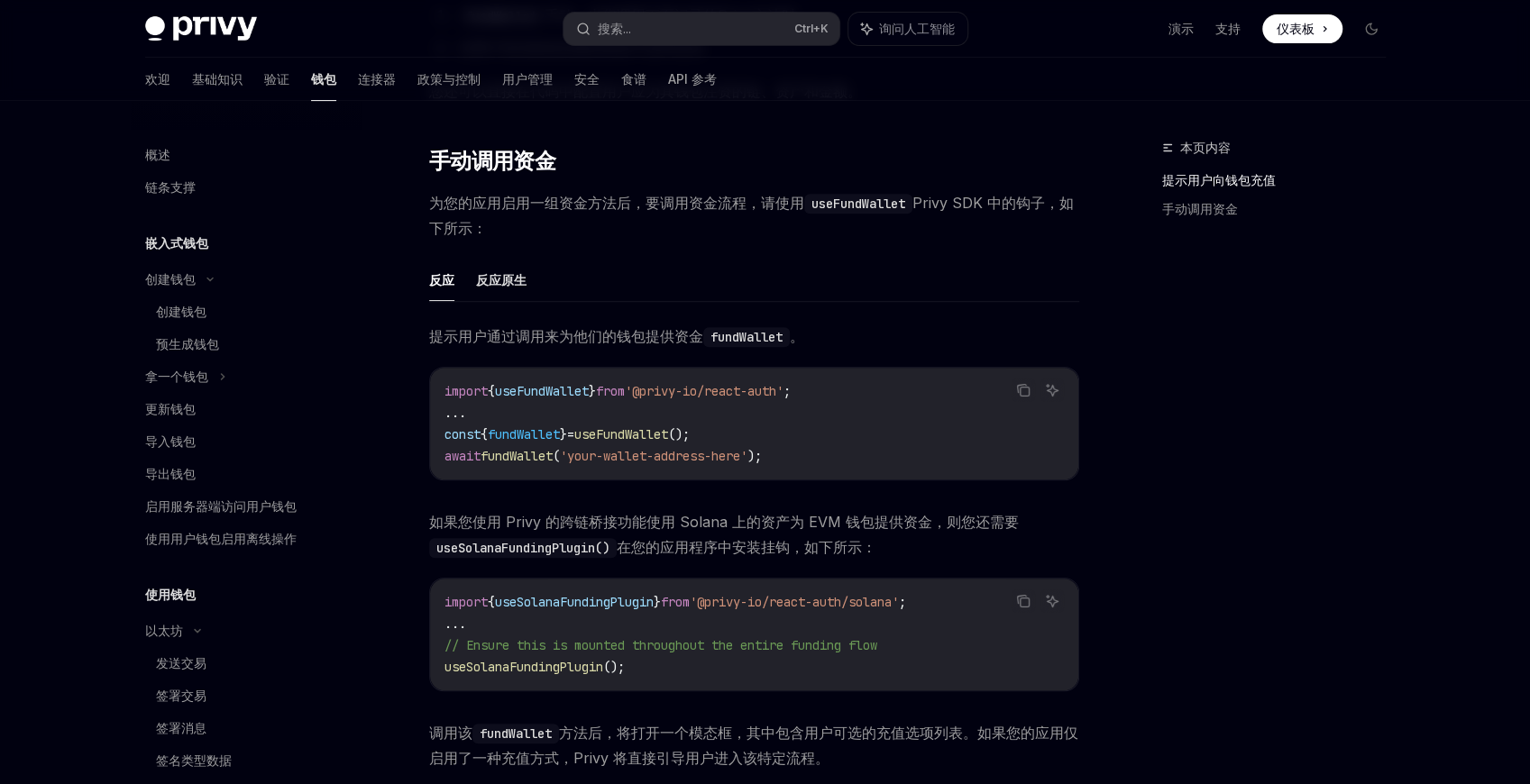 click on "反应   反应原生" at bounding box center (754, 280) 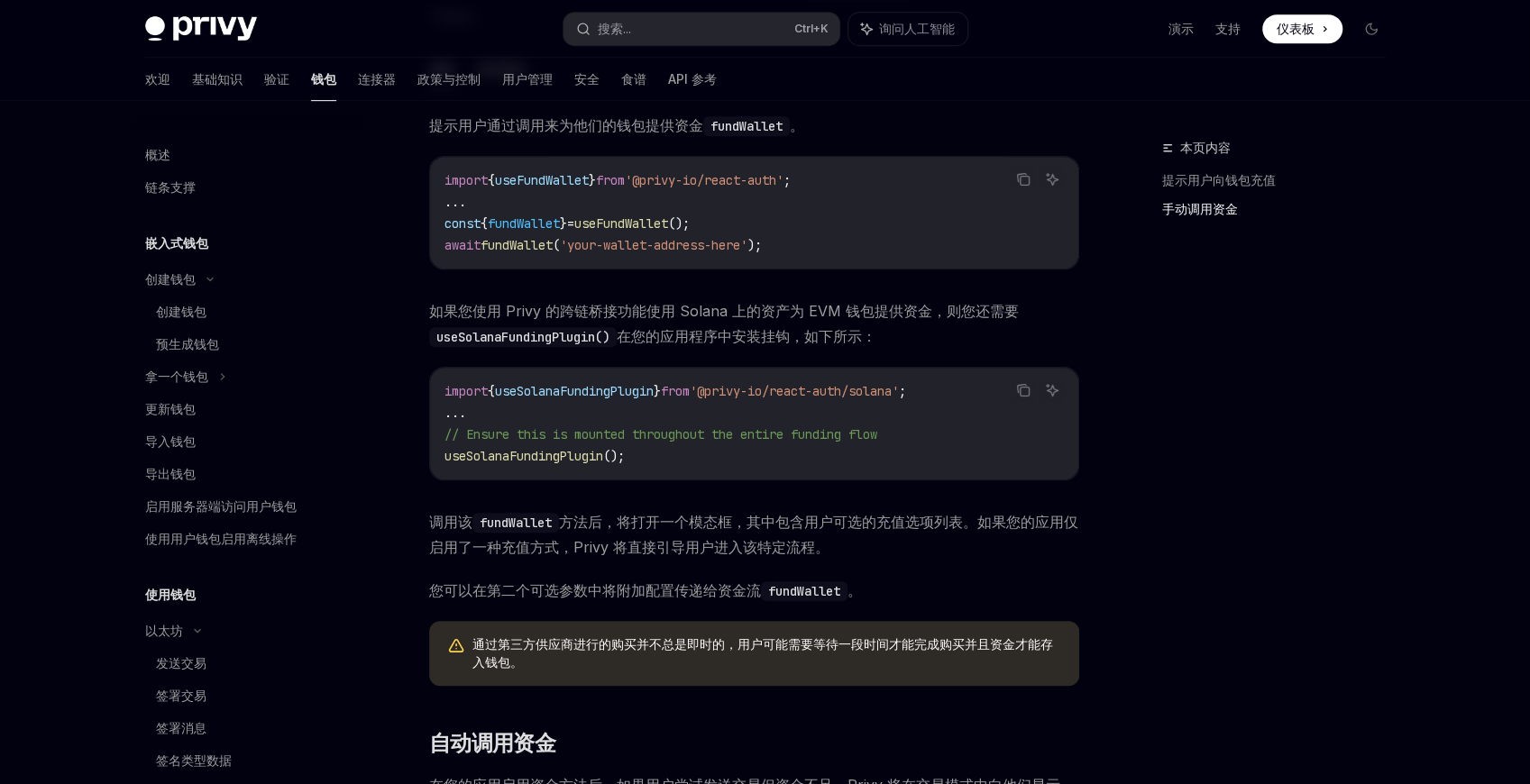 scroll, scrollTop: 661, scrollLeft: 0, axis: vertical 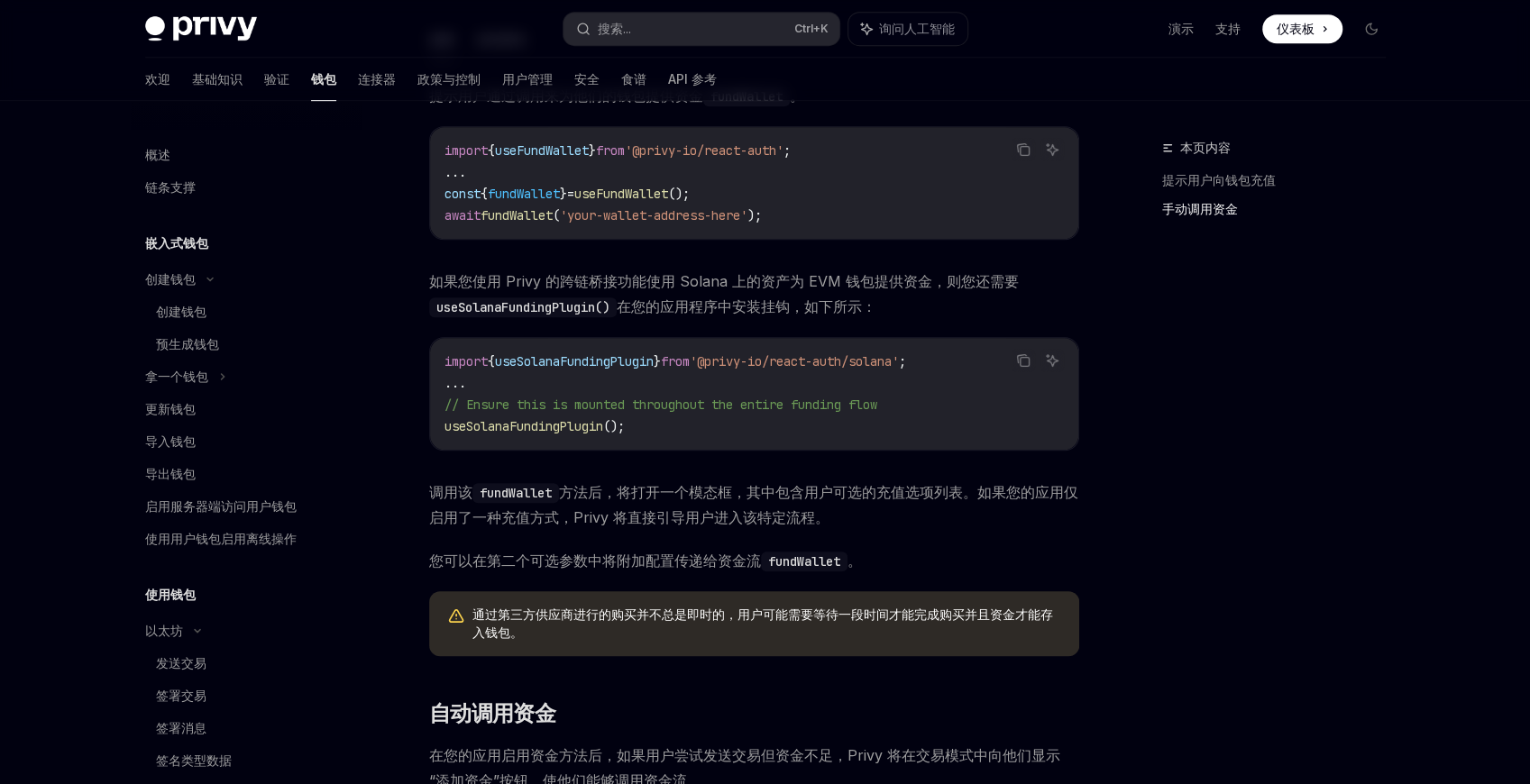 click on "您可以在第二个可选参数中将附加配置传递给资金流 fundWallet 。" at bounding box center [754, 561] 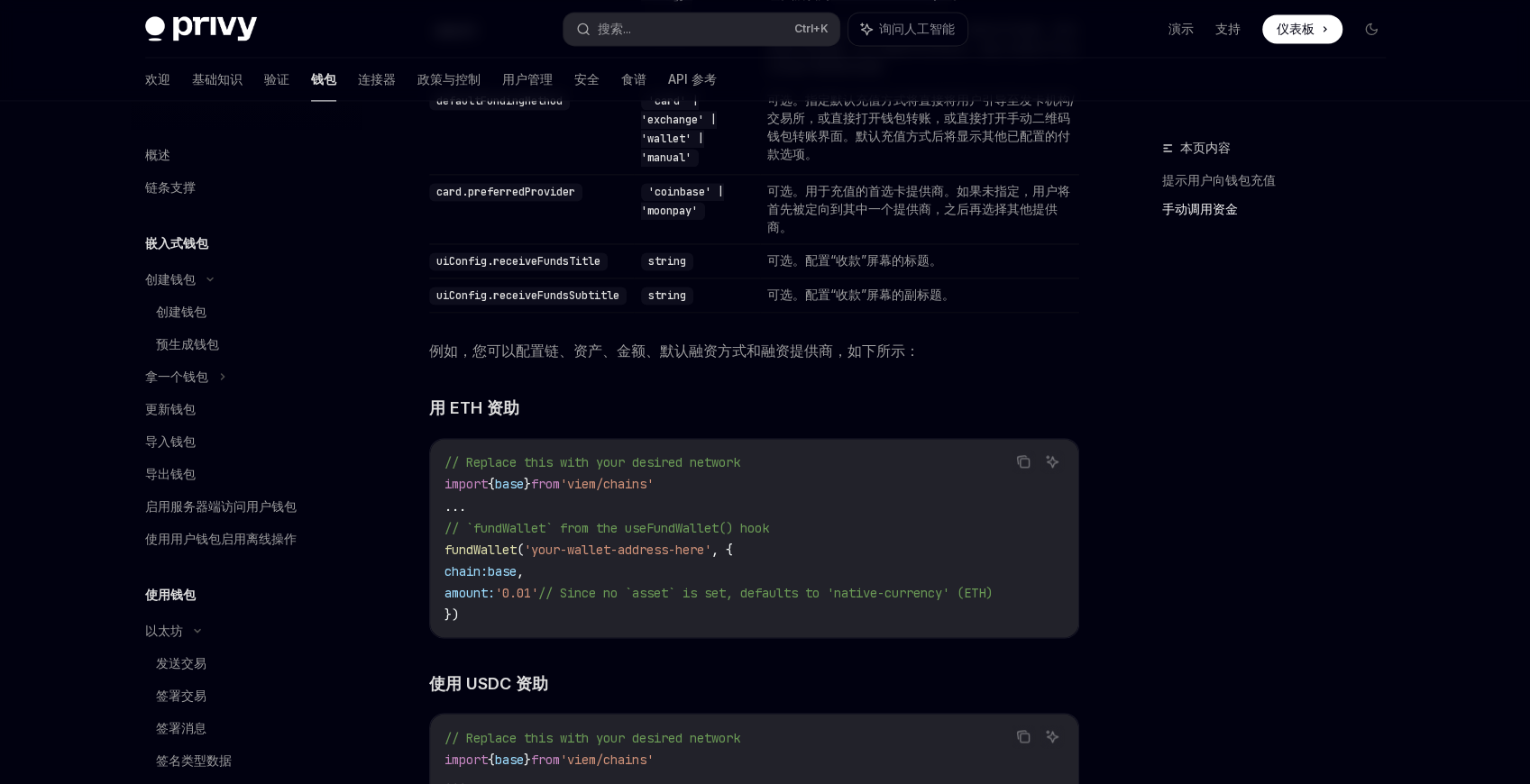 scroll, scrollTop: 1862, scrollLeft: 0, axis: vertical 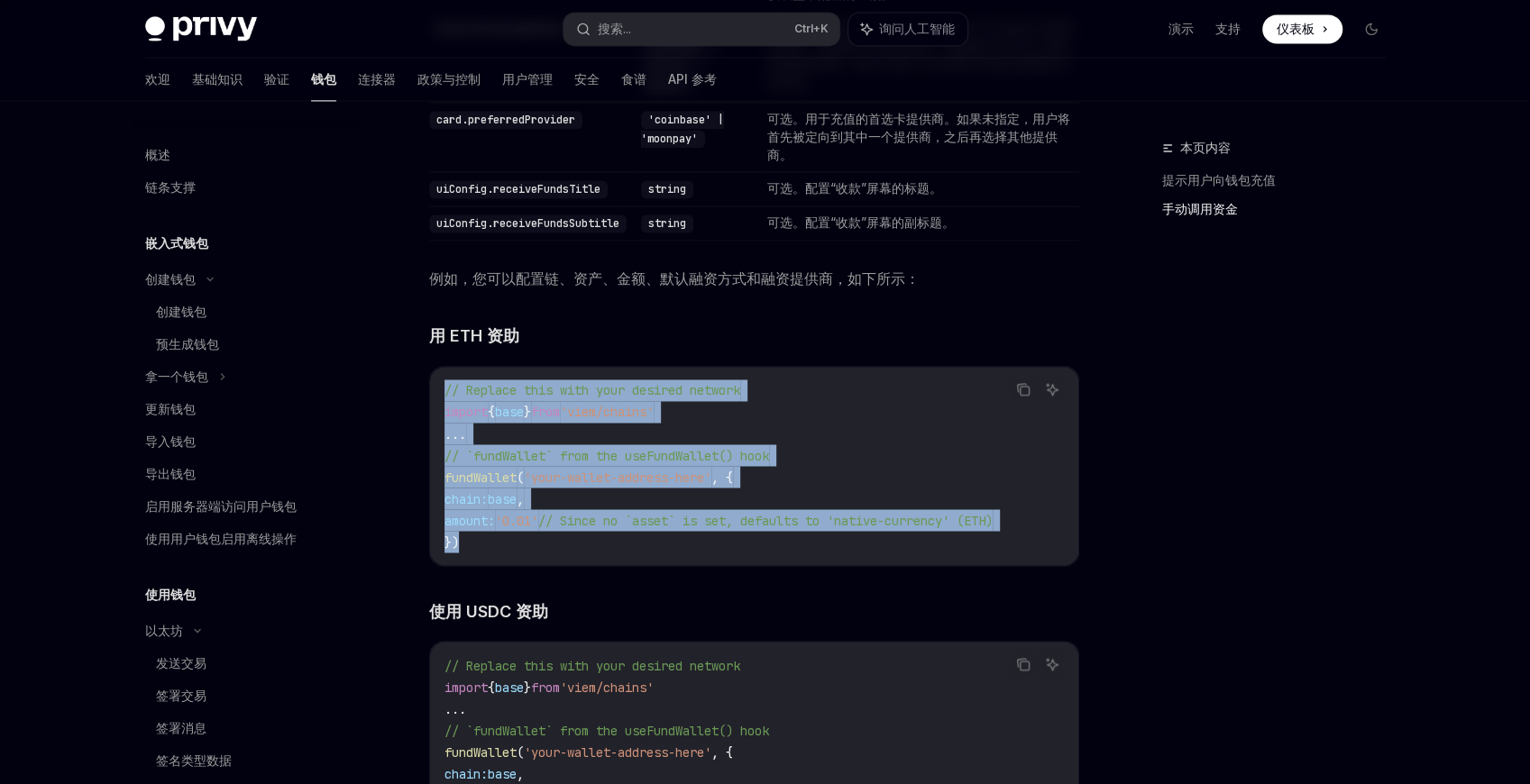 drag, startPoint x: 903, startPoint y: 544, endPoint x: 435, endPoint y: 374, distance: 497.91967 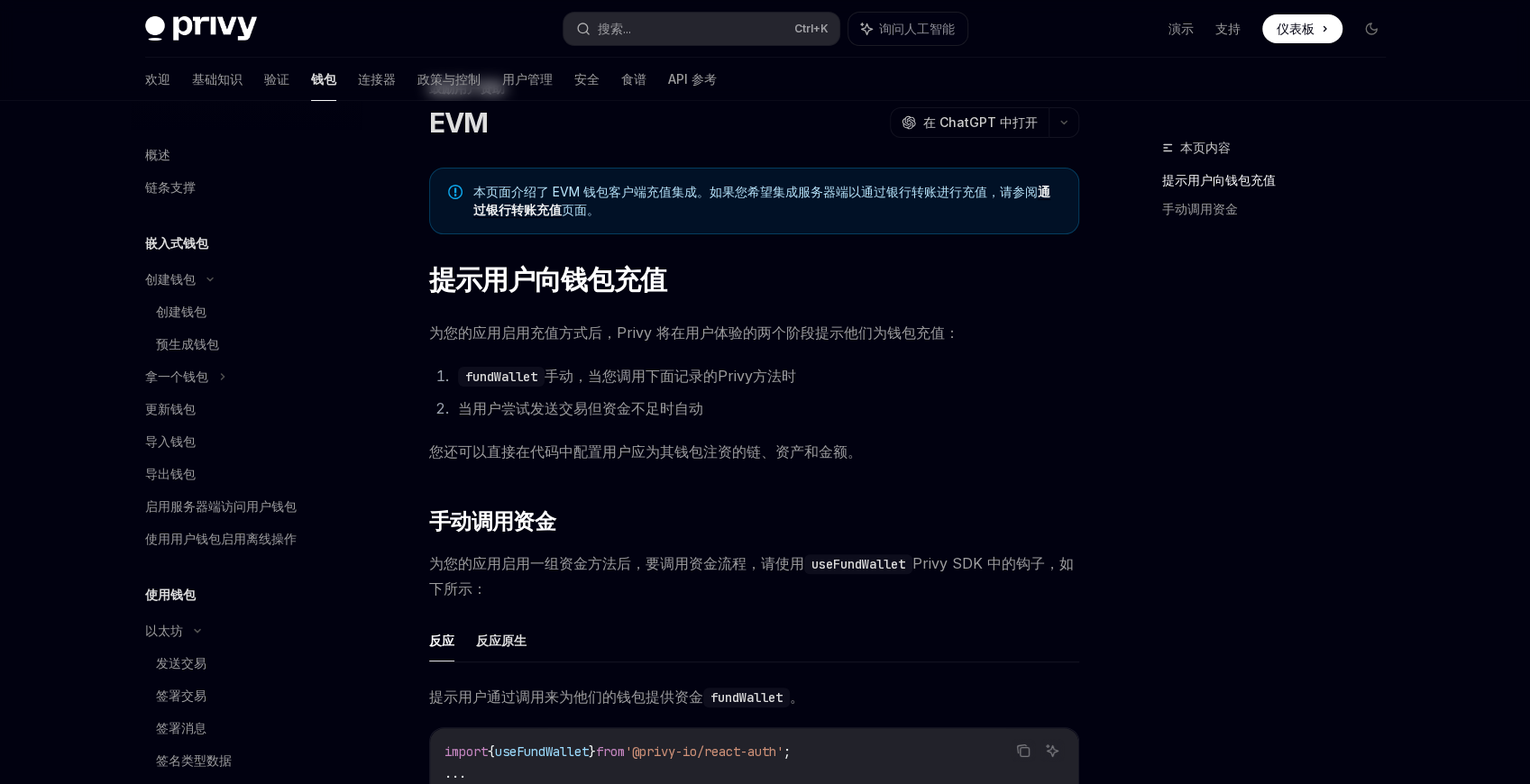scroll, scrollTop: 0, scrollLeft: 0, axis: both 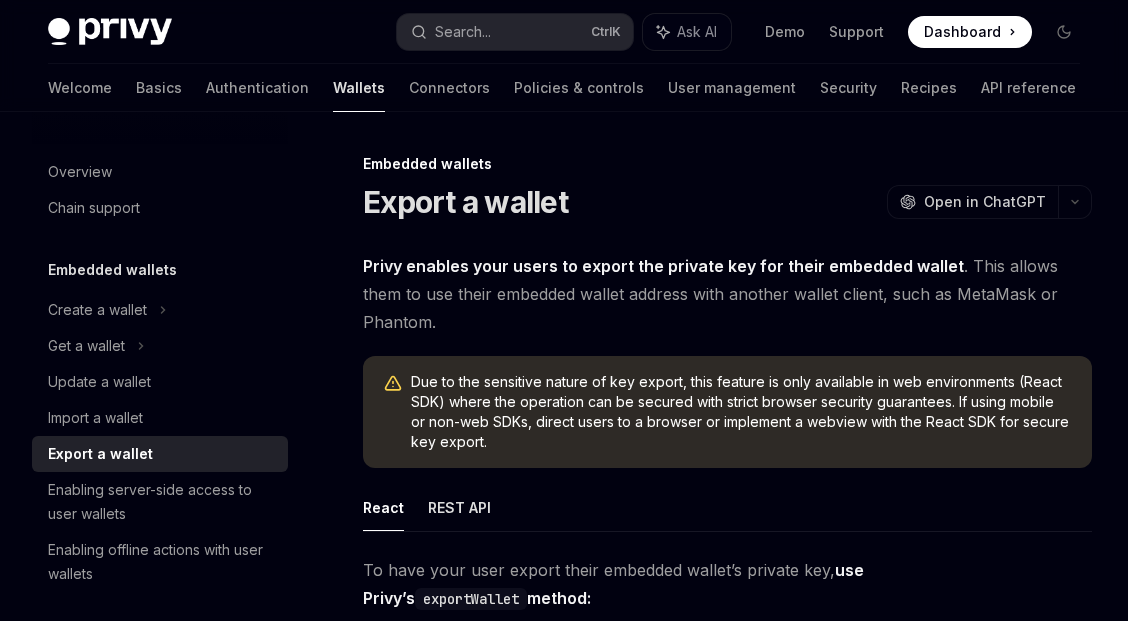 drag, startPoint x: 716, startPoint y: 241, endPoint x: 820, endPoint y: 170, distance: 125.92458 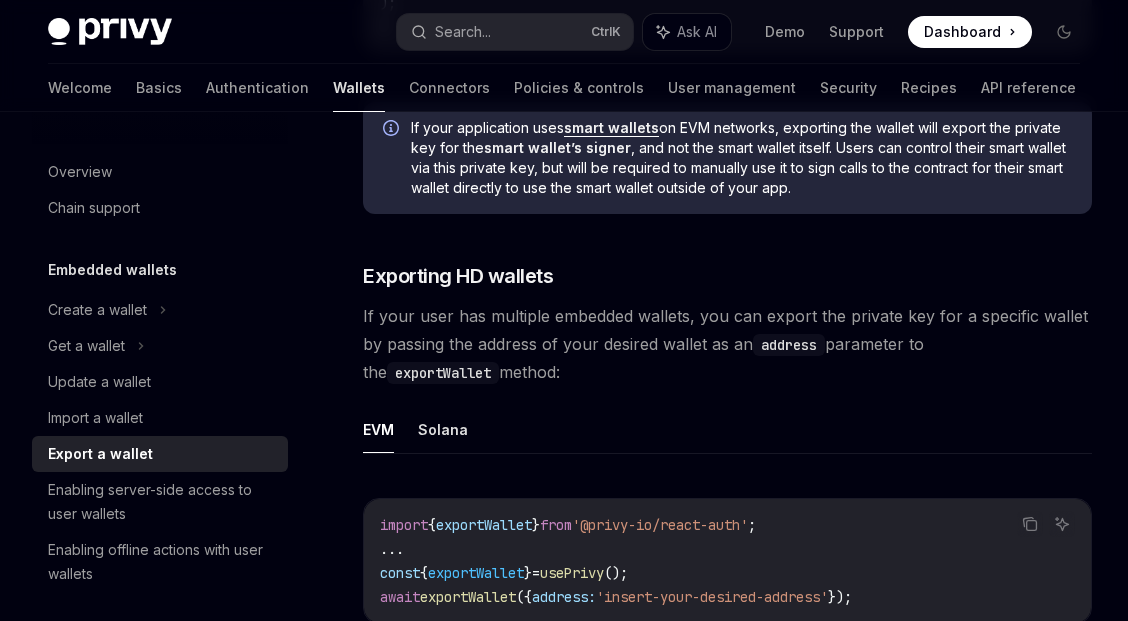 scroll, scrollTop: 1666, scrollLeft: 0, axis: vertical 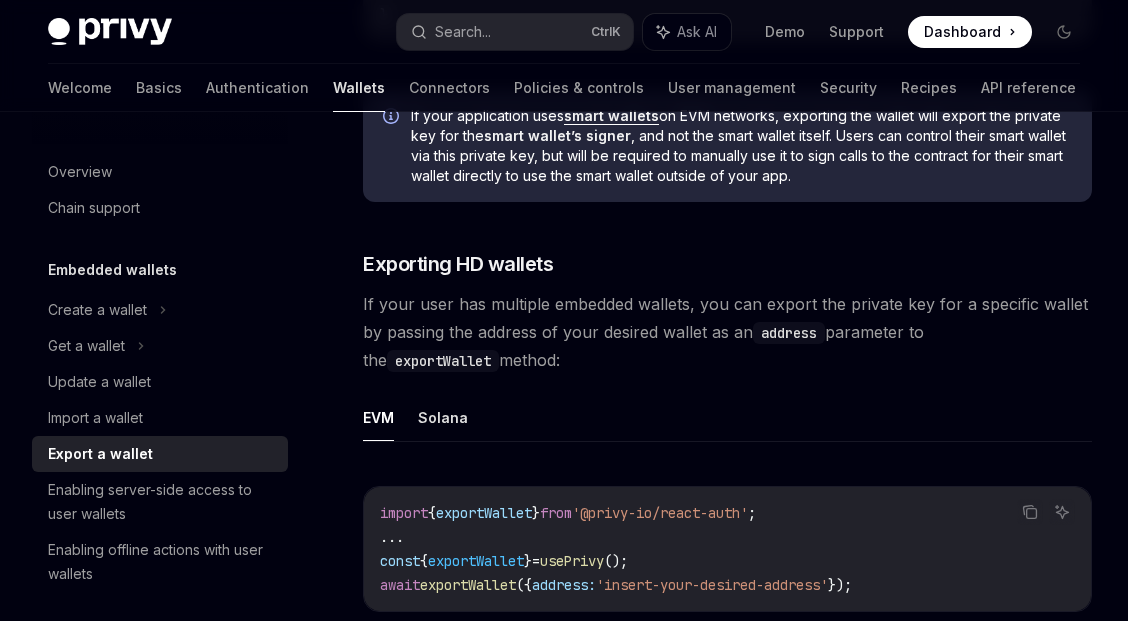 click on "To have your user export their embedded wallet’s private key,  use Privy’s  exportWallet  method:   EVM   Solana Copy Ask AI import  { usePrivy }  from  '@privy-io/react-auth' ;
...
const  { exportWallet }  =  usePrivy ();
When invoked,  exportWallet  will open a modal where your user can copy the full private key for their embedded wallet. The modal will also link your user to  a guide  for how to load their embedded wallet into another wallet client, such as MetaMask or Phantom. If your user is not  authenticated  or has not yet created an embedded wallet in your app, this method will fail. As an example, you might attach  exportWallet  to an export wallet button in your app:   EVM   Solana Copy Ask AI import  { usePrivy }  from  '@privy-io/react-auth' ;
function  ExportWalletButton () {
const  { ready ,  authenticated ,  user ,  exportWallet }  =  usePrivy ();
// Check that your user is authenticated
const  isAuthenticated  =  ready  &&  authenticated ;
const  =  !! user . ." at bounding box center (727, -171) 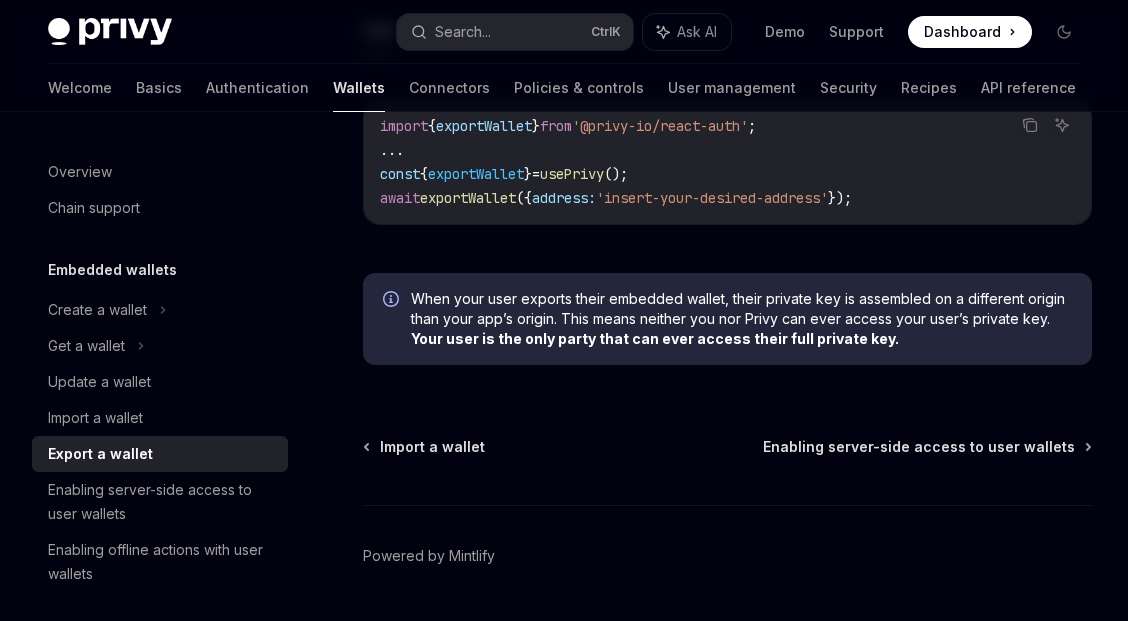 scroll, scrollTop: 2088, scrollLeft: 0, axis: vertical 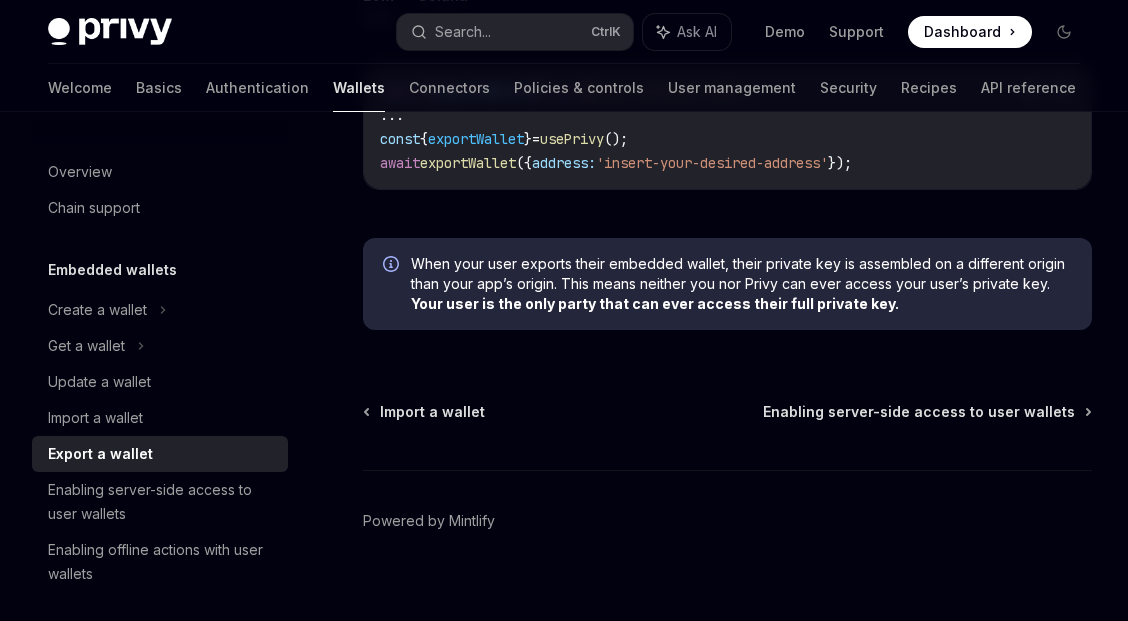 drag, startPoint x: 1084, startPoint y: 446, endPoint x: 728, endPoint y: 411, distance: 357.71637 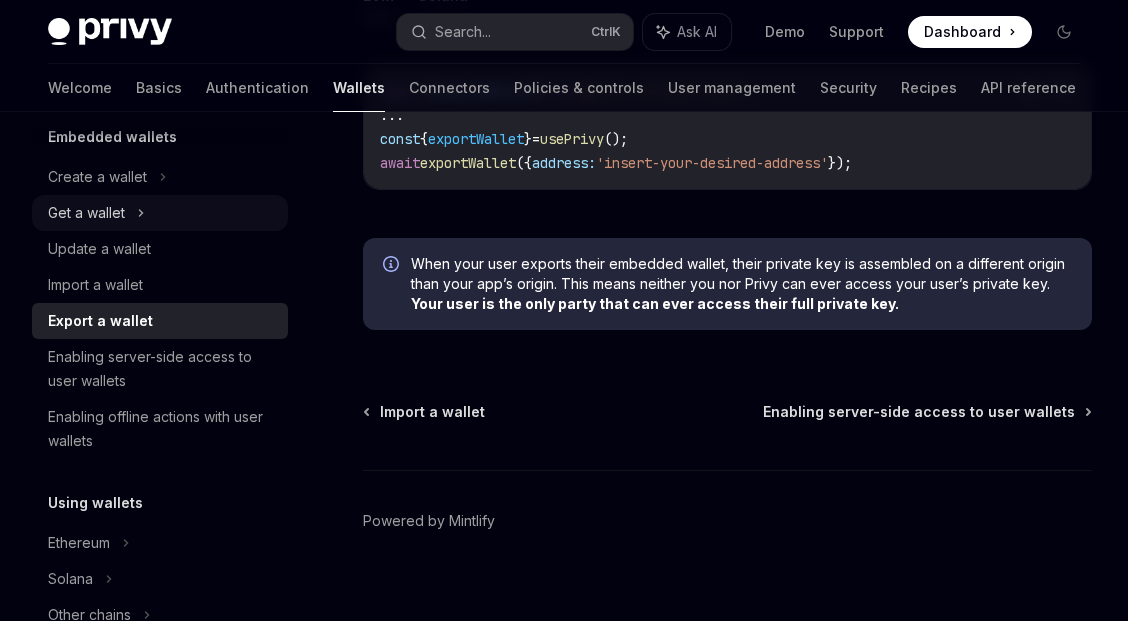 scroll, scrollTop: 0, scrollLeft: 0, axis: both 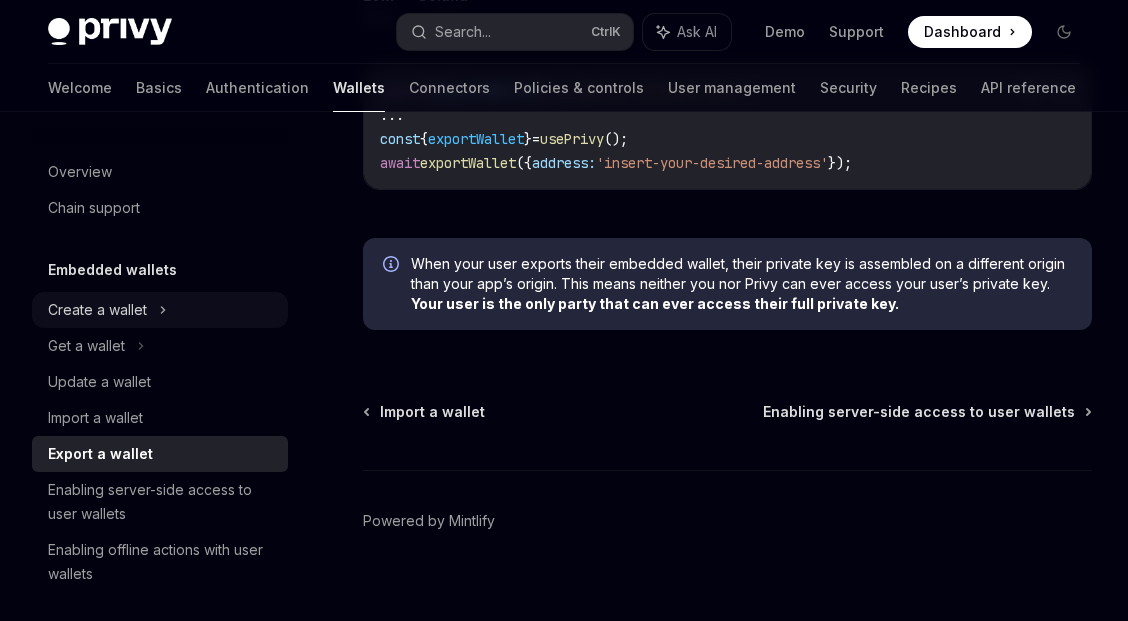 click on "Create a wallet" at bounding box center [160, 310] 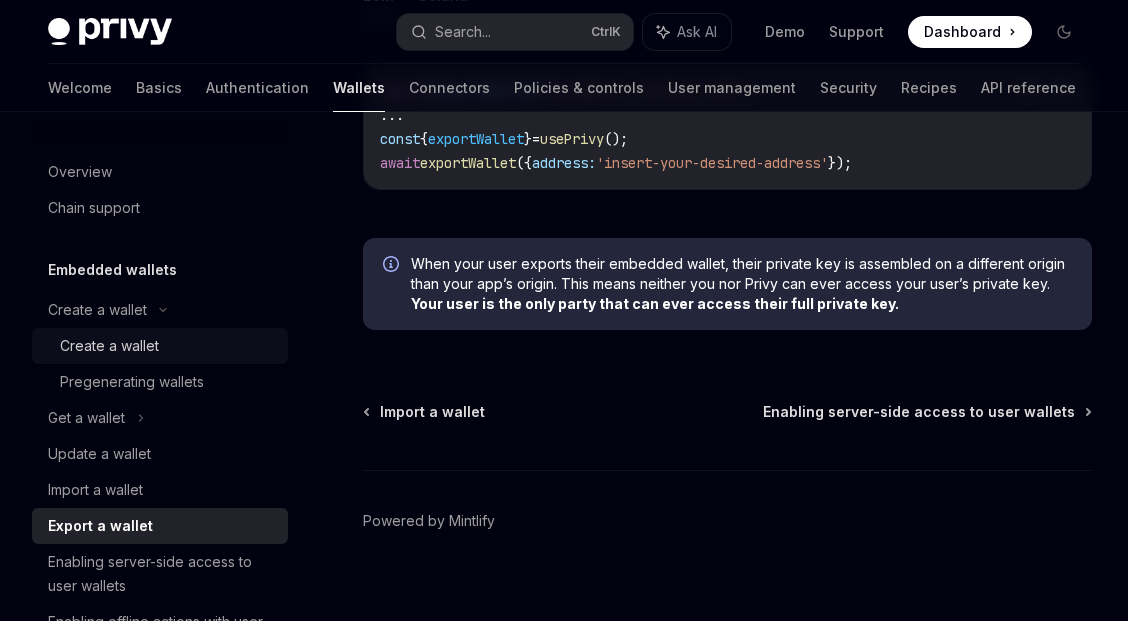 click on "Create a wallet" at bounding box center [109, 346] 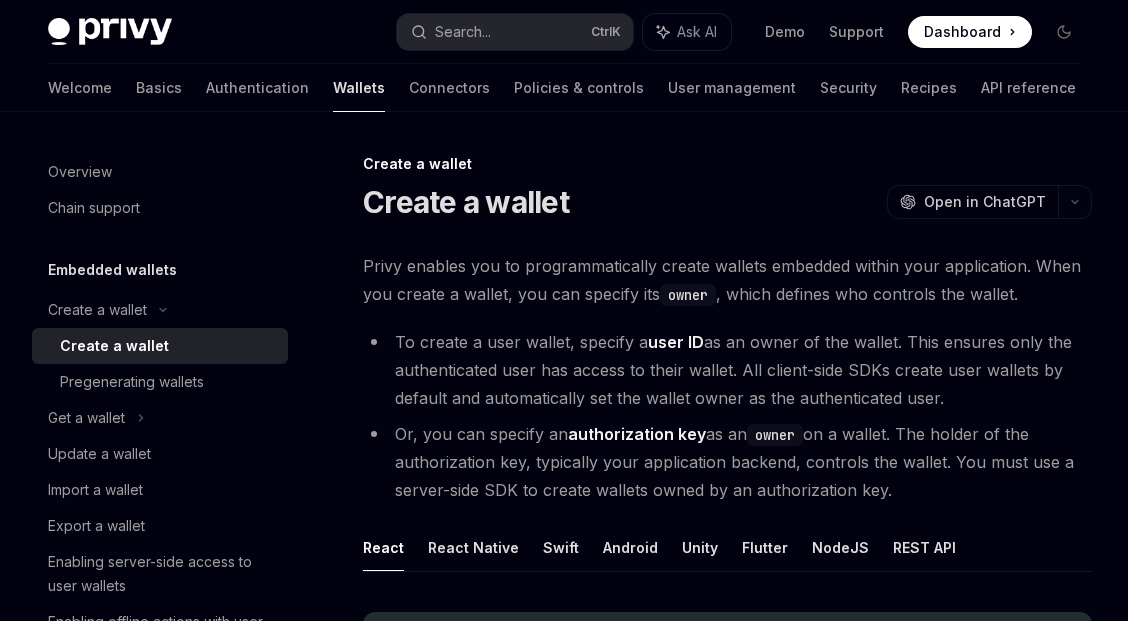 scroll, scrollTop: 0, scrollLeft: 0, axis: both 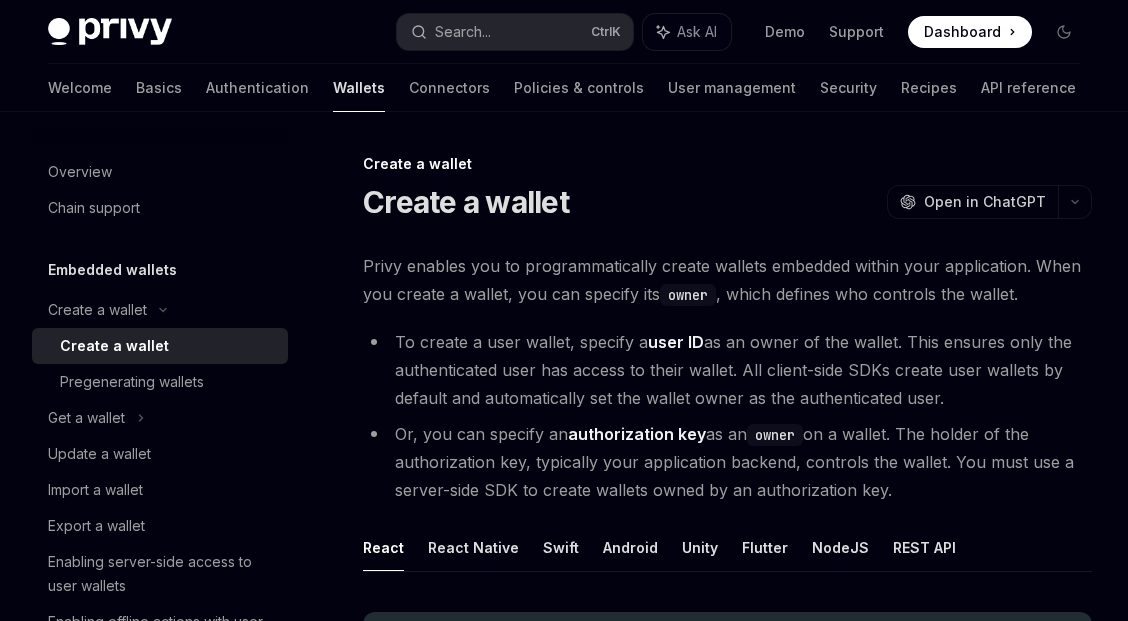click on "Create a wallet" at bounding box center [727, 164] 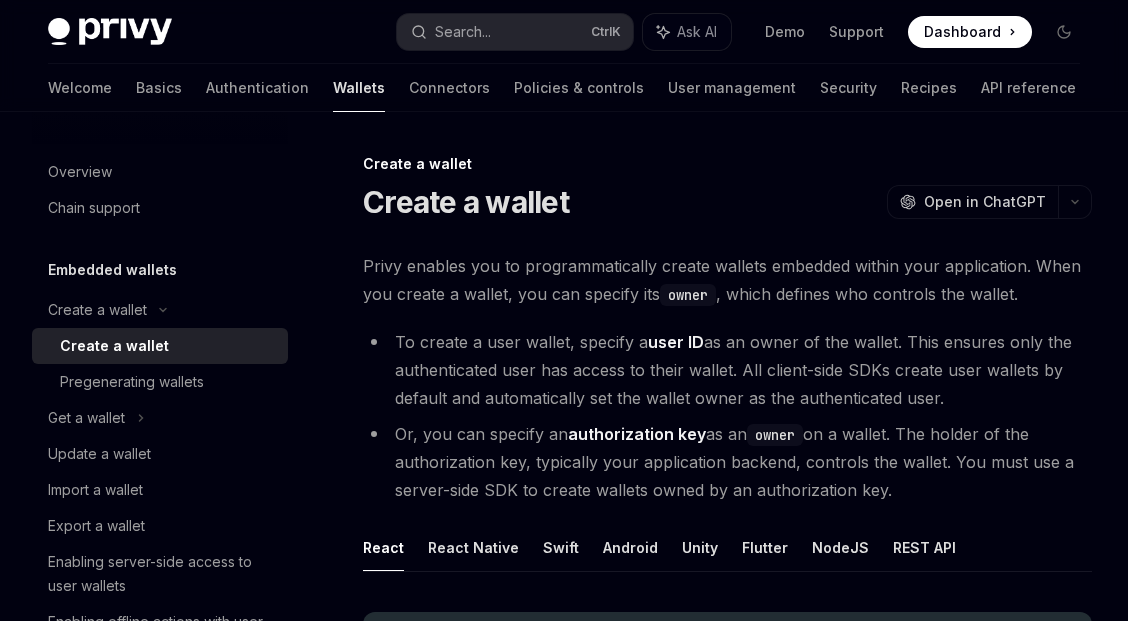 scroll, scrollTop: 0, scrollLeft: 0, axis: both 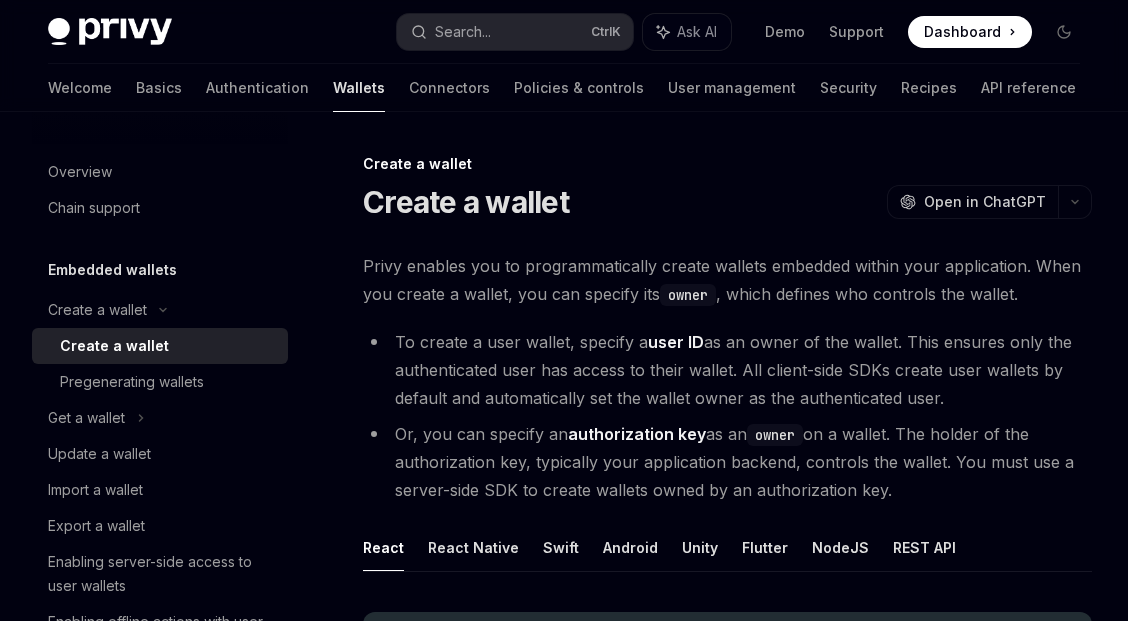click on "Privy enables you to programmatically create wallets embedded within your application. When you create a wallet, you can specify its  owner , which defines who controls the wallet." at bounding box center [727, 280] 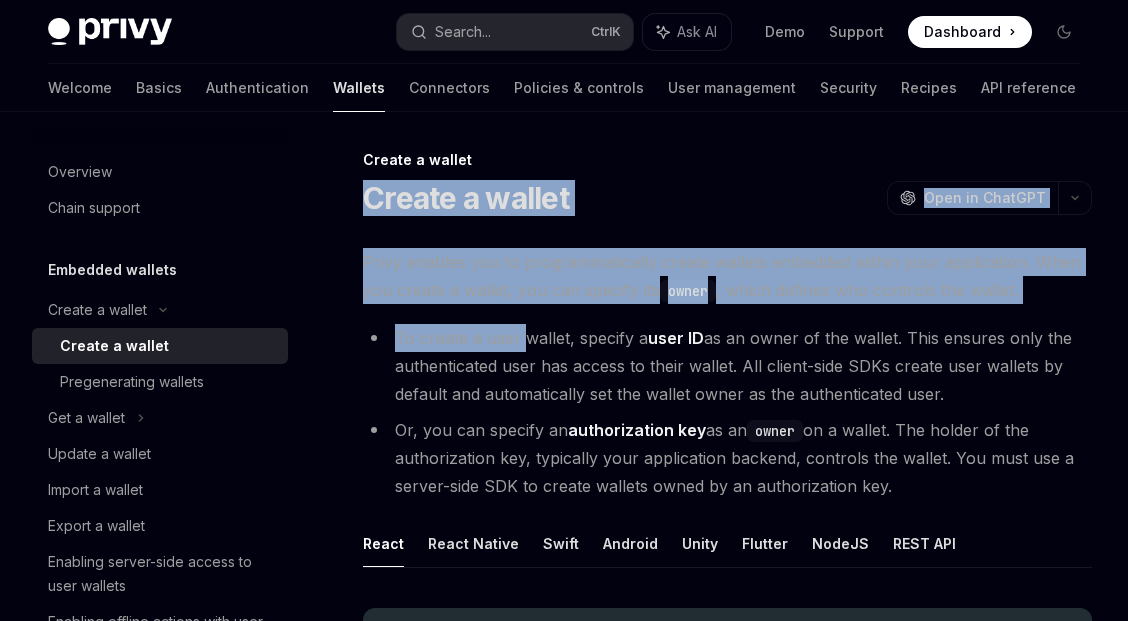 scroll, scrollTop: 133, scrollLeft: 0, axis: vertical 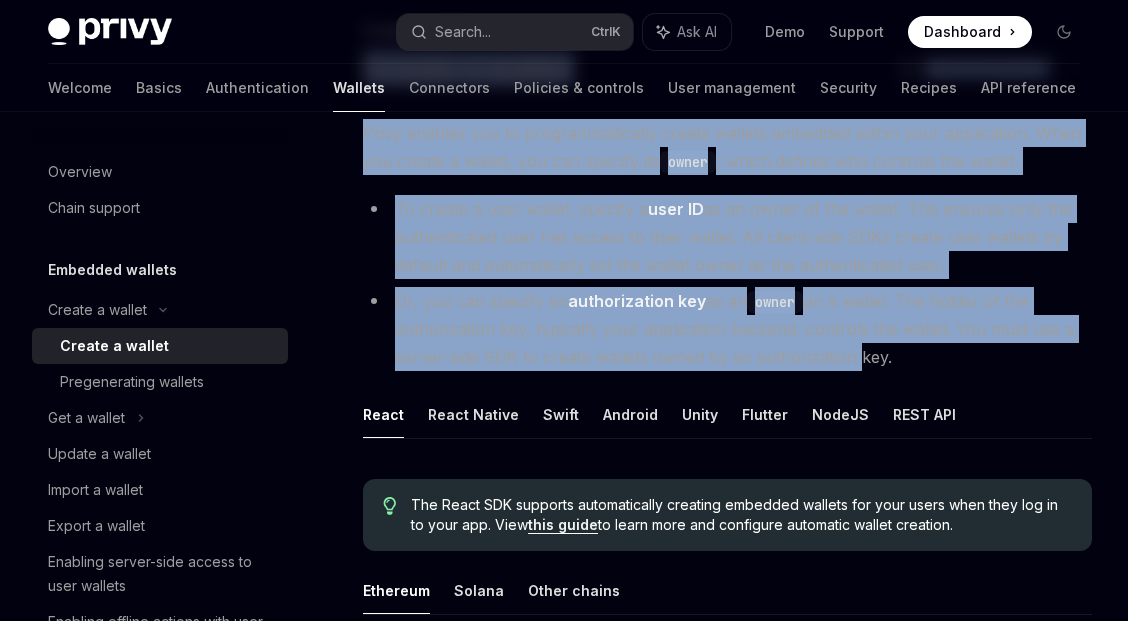 drag, startPoint x: 366, startPoint y: 197, endPoint x: 847, endPoint y: 360, distance: 507.8681 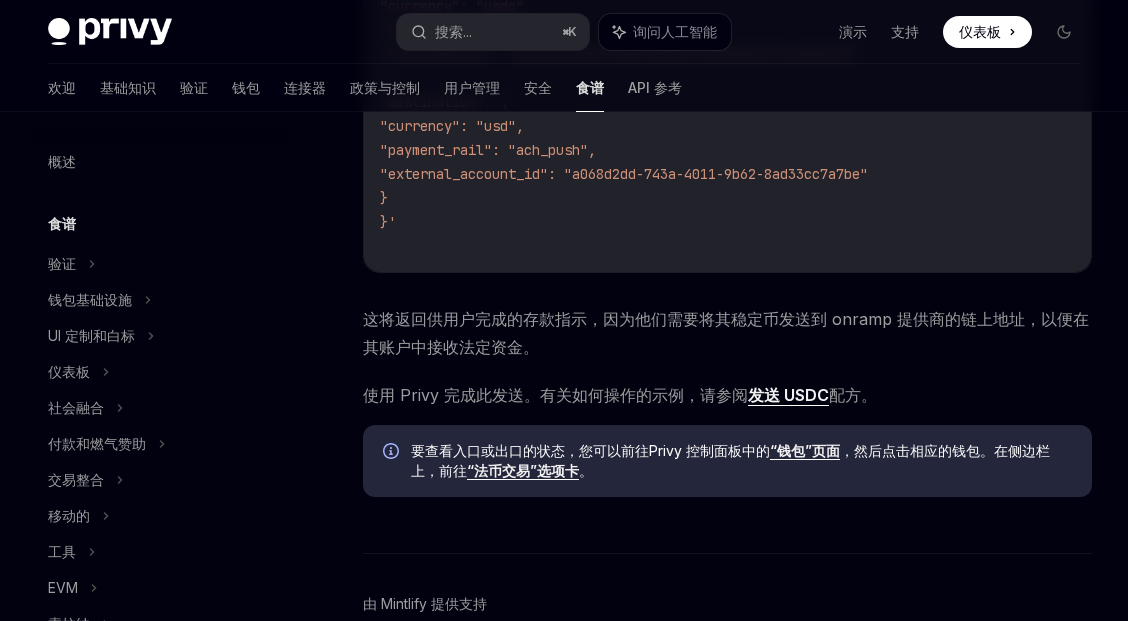 scroll, scrollTop: 6910, scrollLeft: 0, axis: vertical 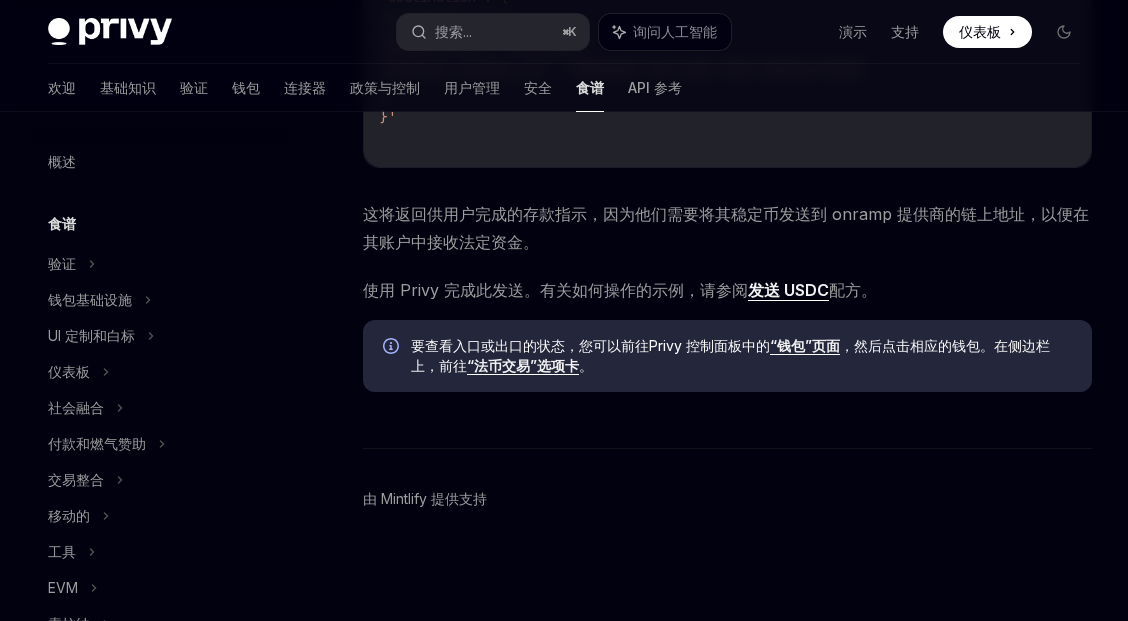 click on "欢迎 基础知识 验证 钱包 连接器 政策与控制 用户管理 安全 食谱 API 参考" at bounding box center [564, 88] 